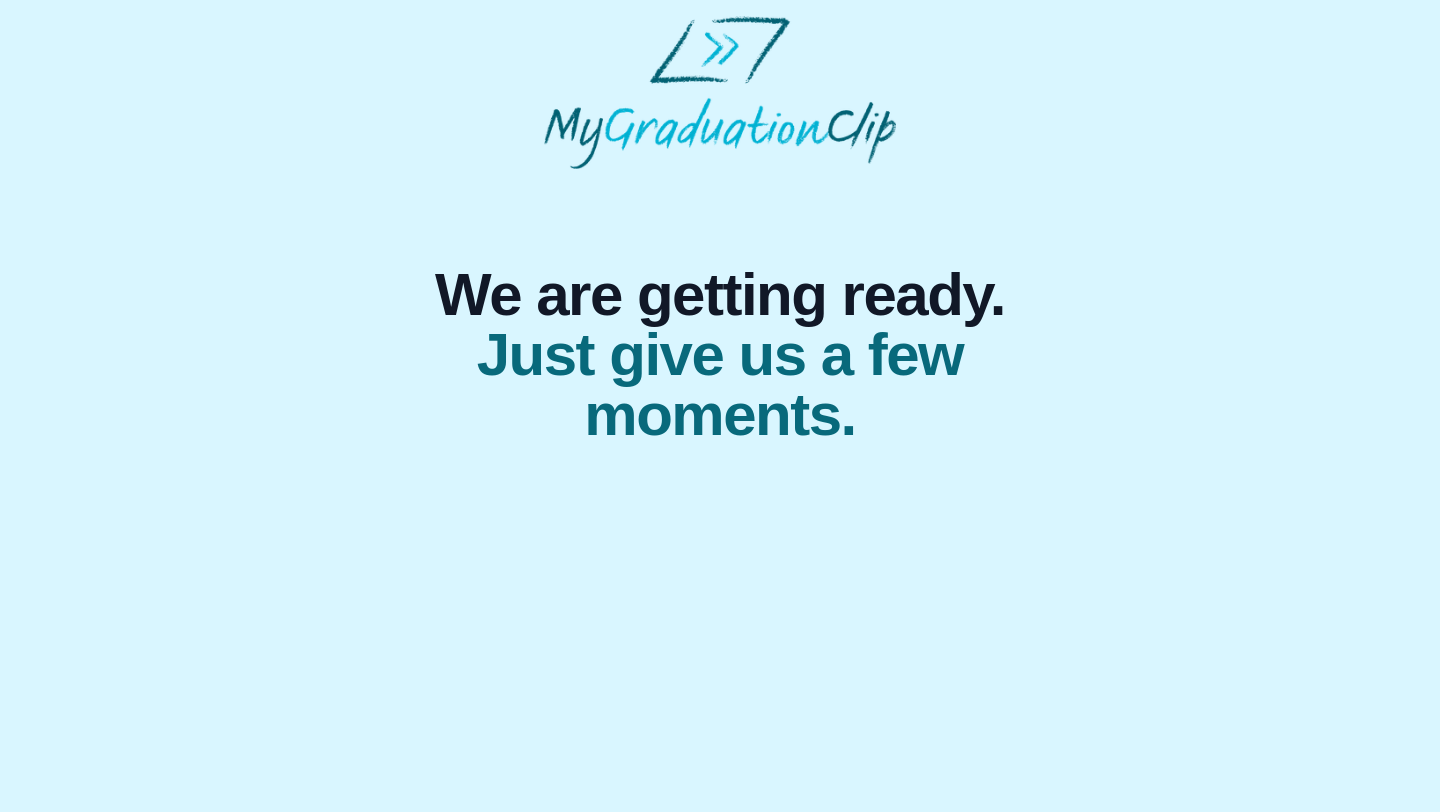 scroll, scrollTop: 0, scrollLeft: 0, axis: both 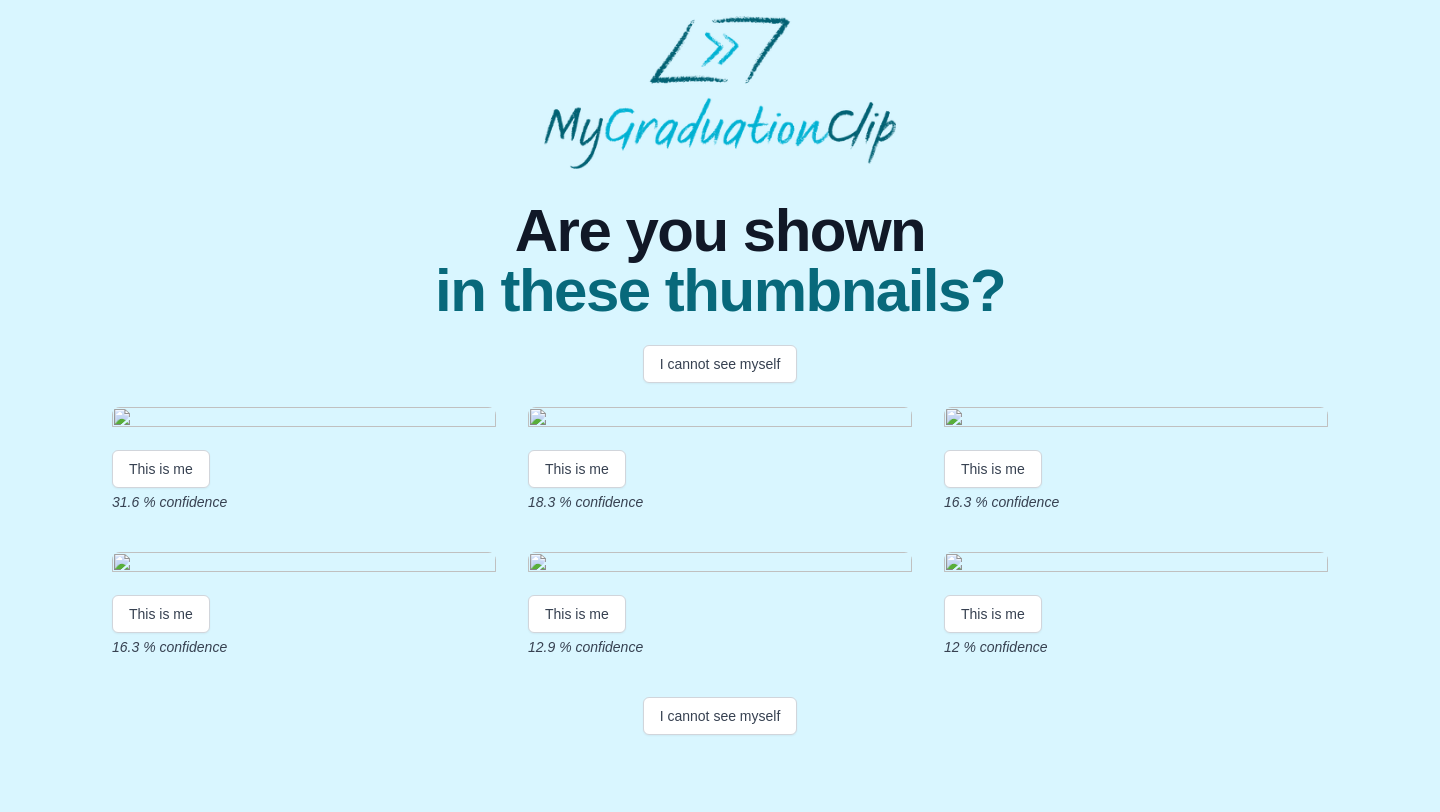 click at bounding box center (304, 420) 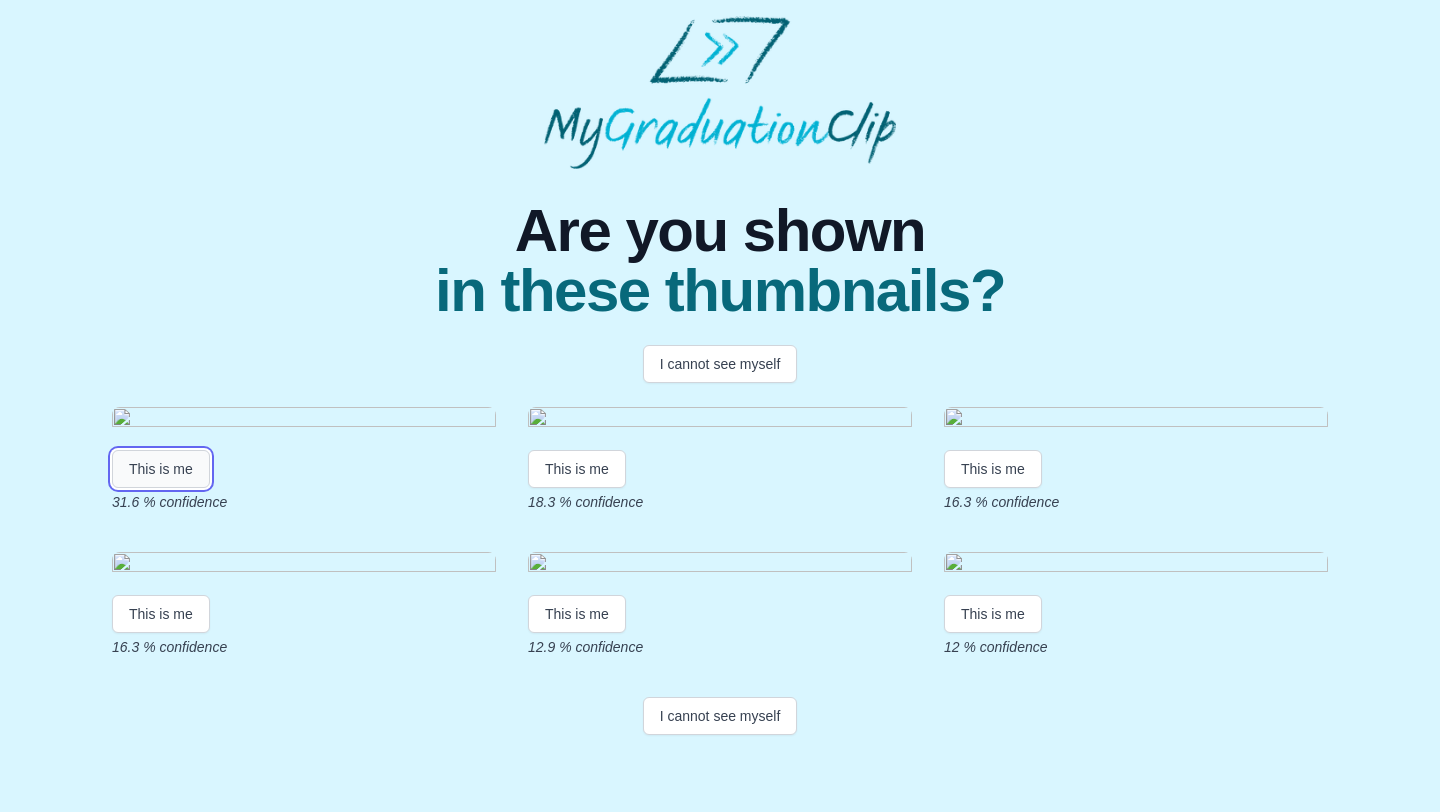 click on "This is me" at bounding box center (161, 469) 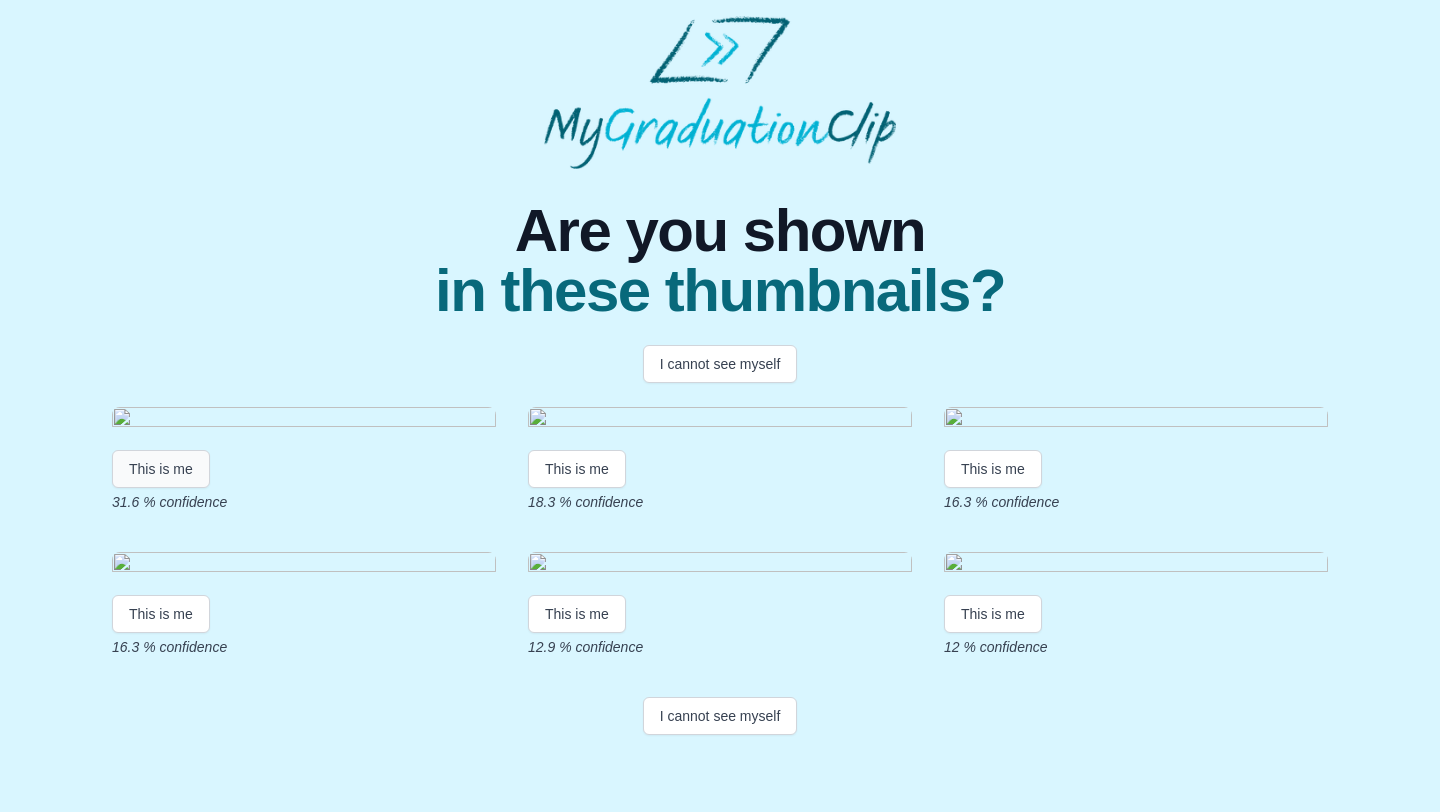 scroll, scrollTop: 0, scrollLeft: 0, axis: both 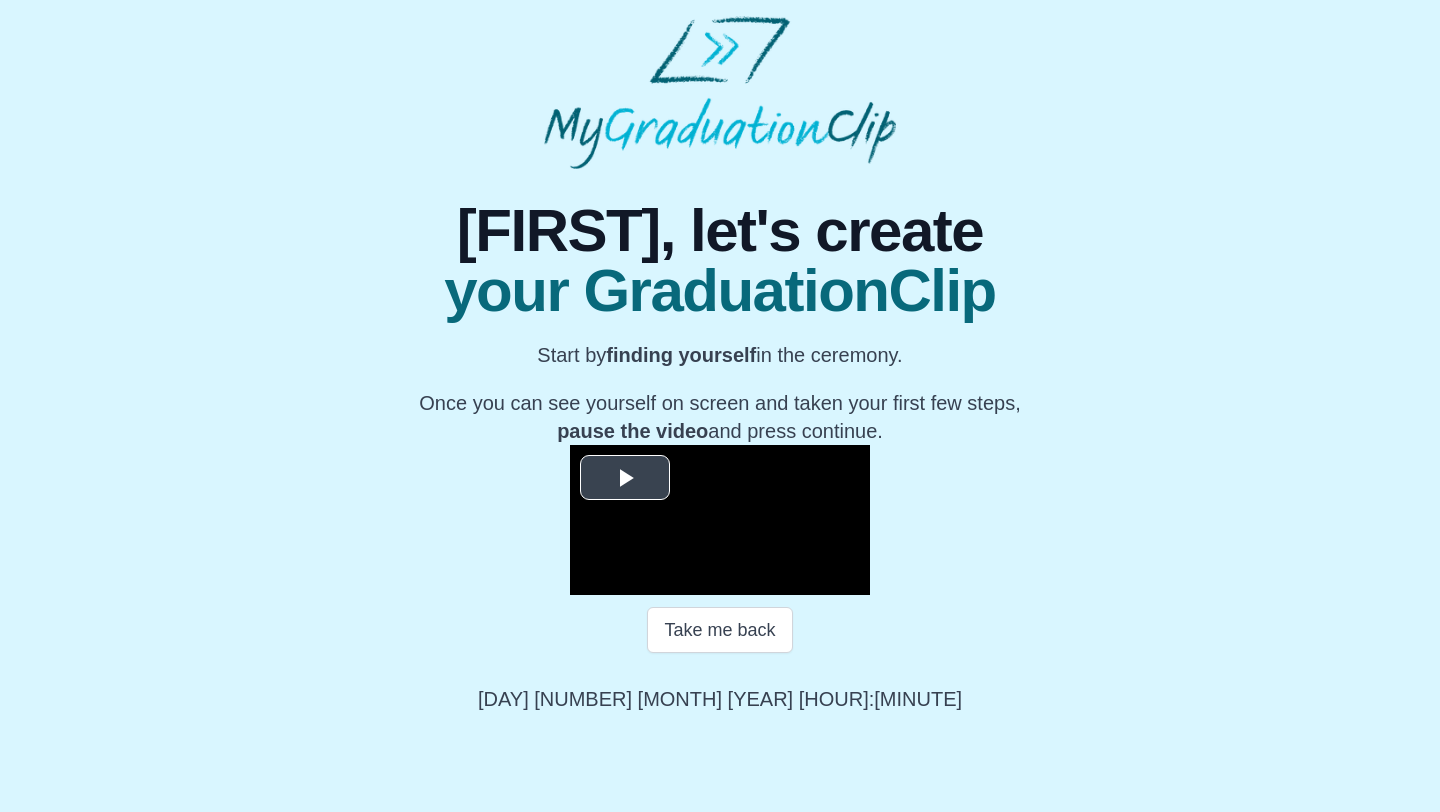 click at bounding box center (625, 478) 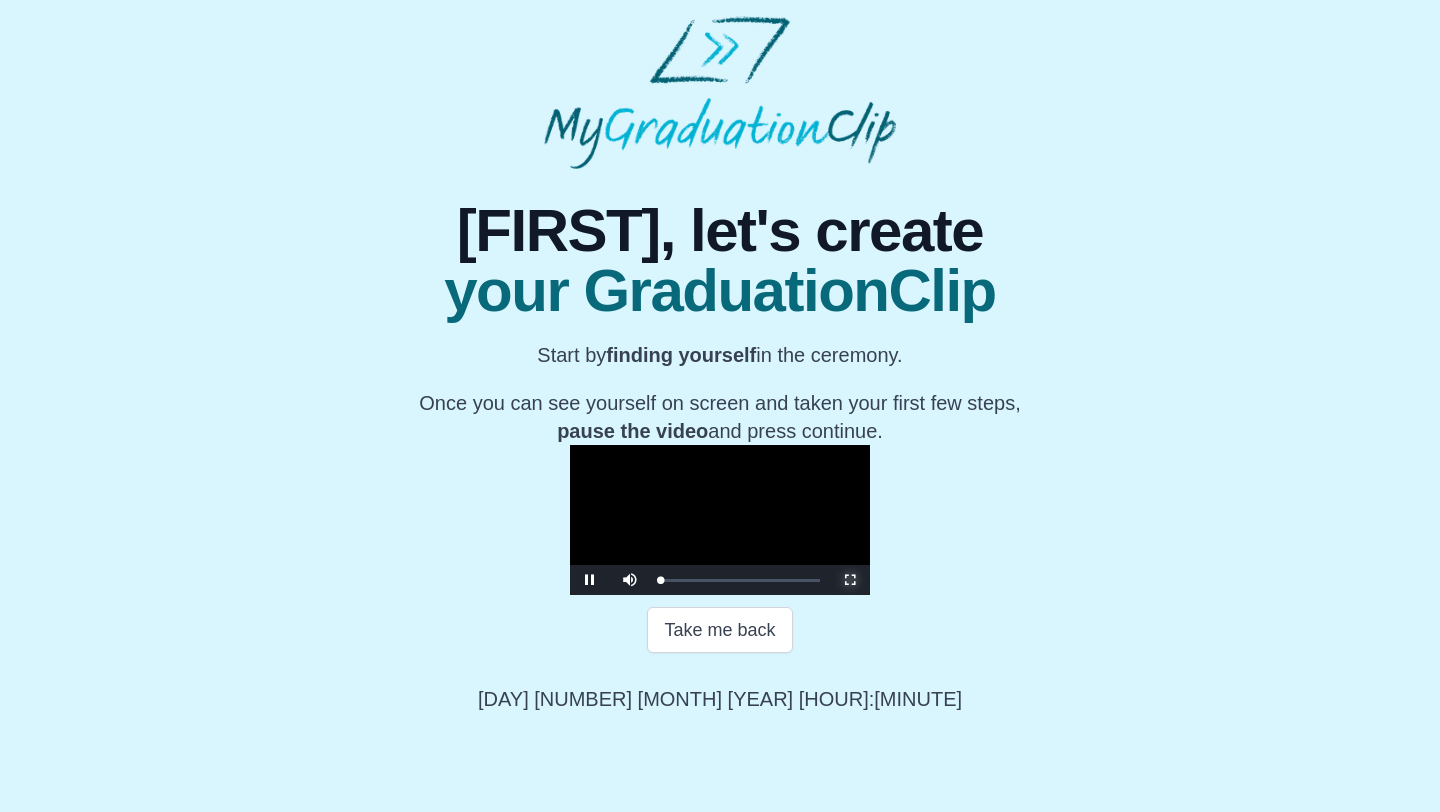 click at bounding box center (850, 580) 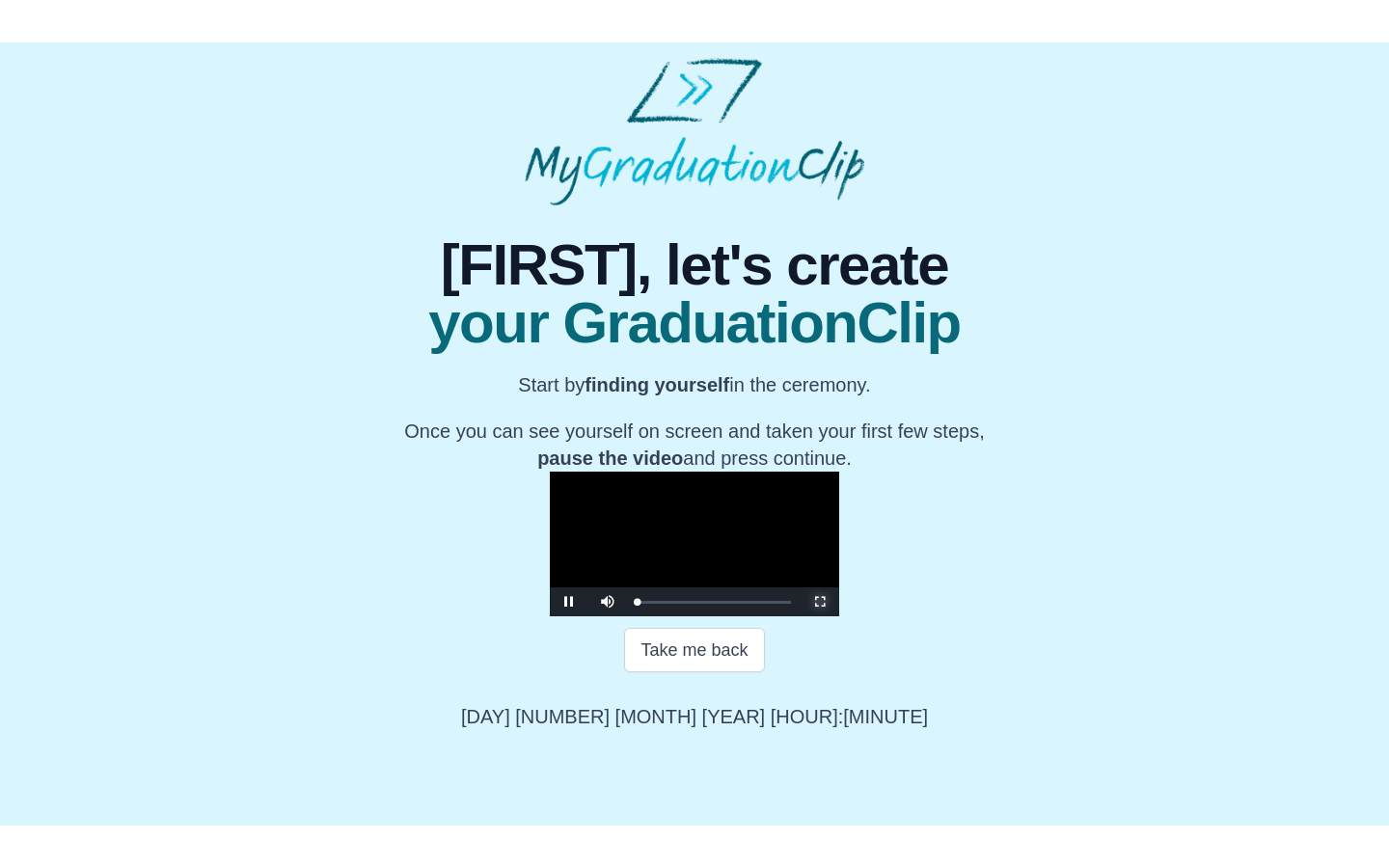 scroll, scrollTop: 0, scrollLeft: 0, axis: both 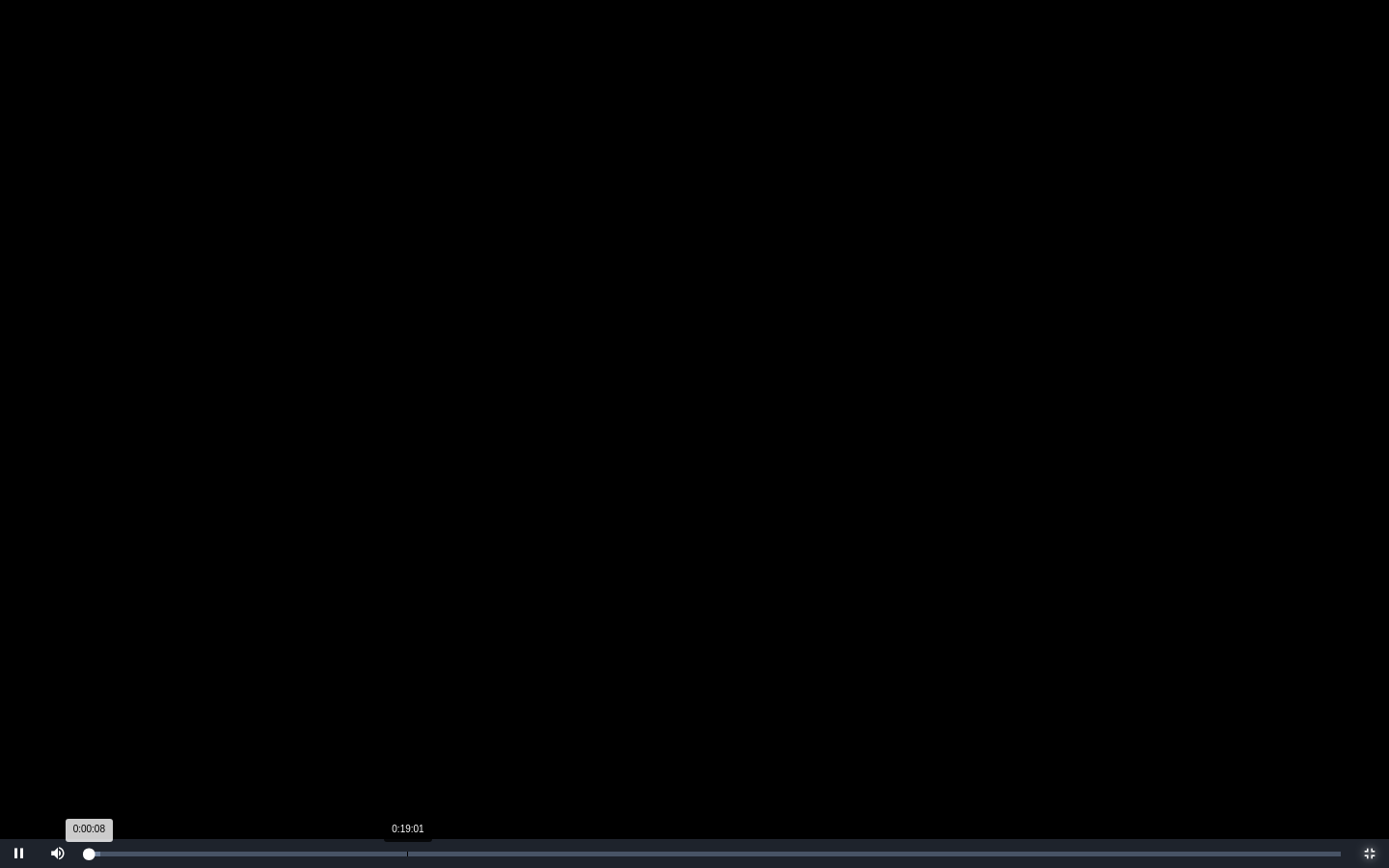 click on "Loaded : 0% 0:19:01 0:00:08 Progress : 0%" at bounding box center [714, 854] 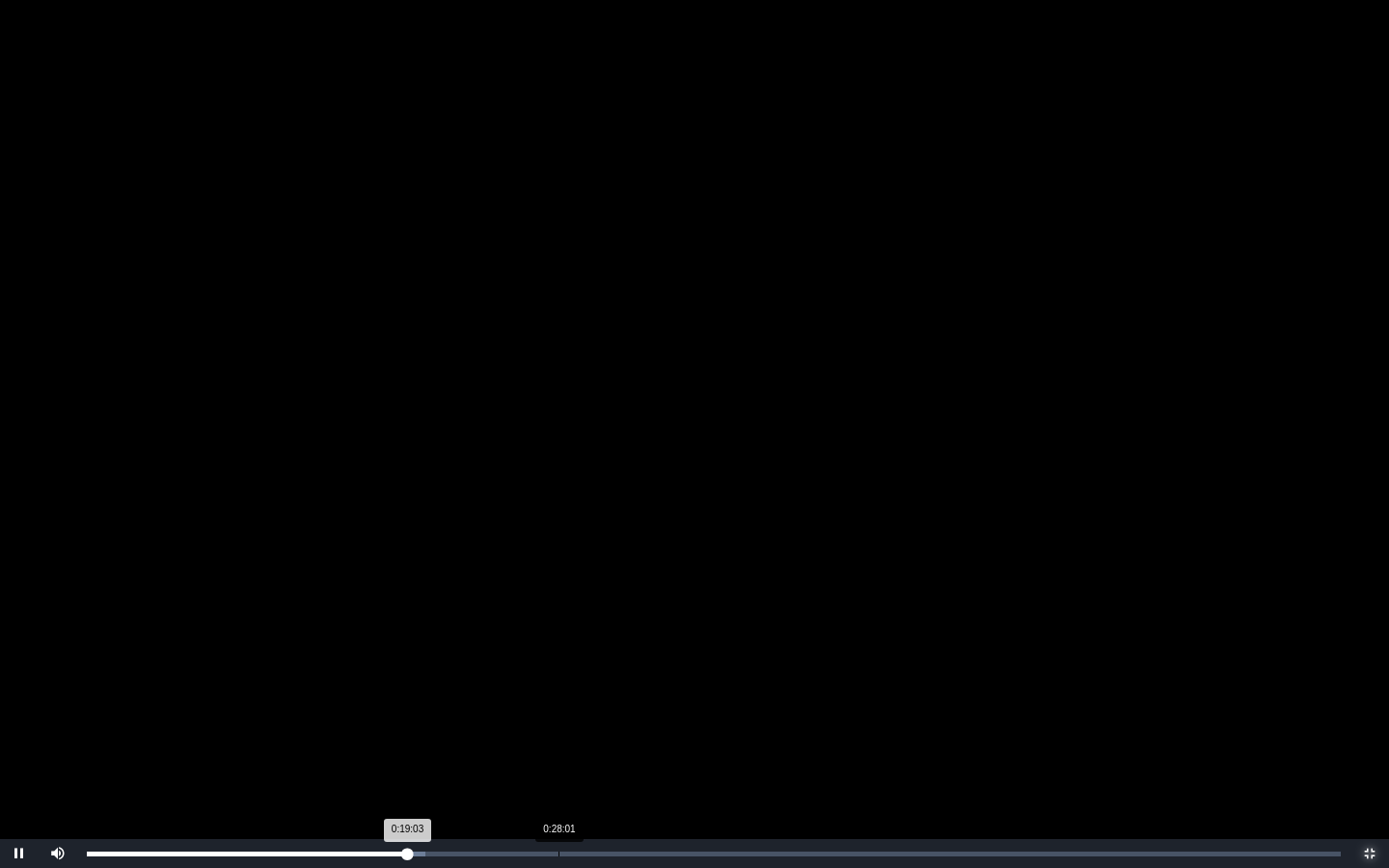 click on "0:28:01" at bounding box center (558, 854) 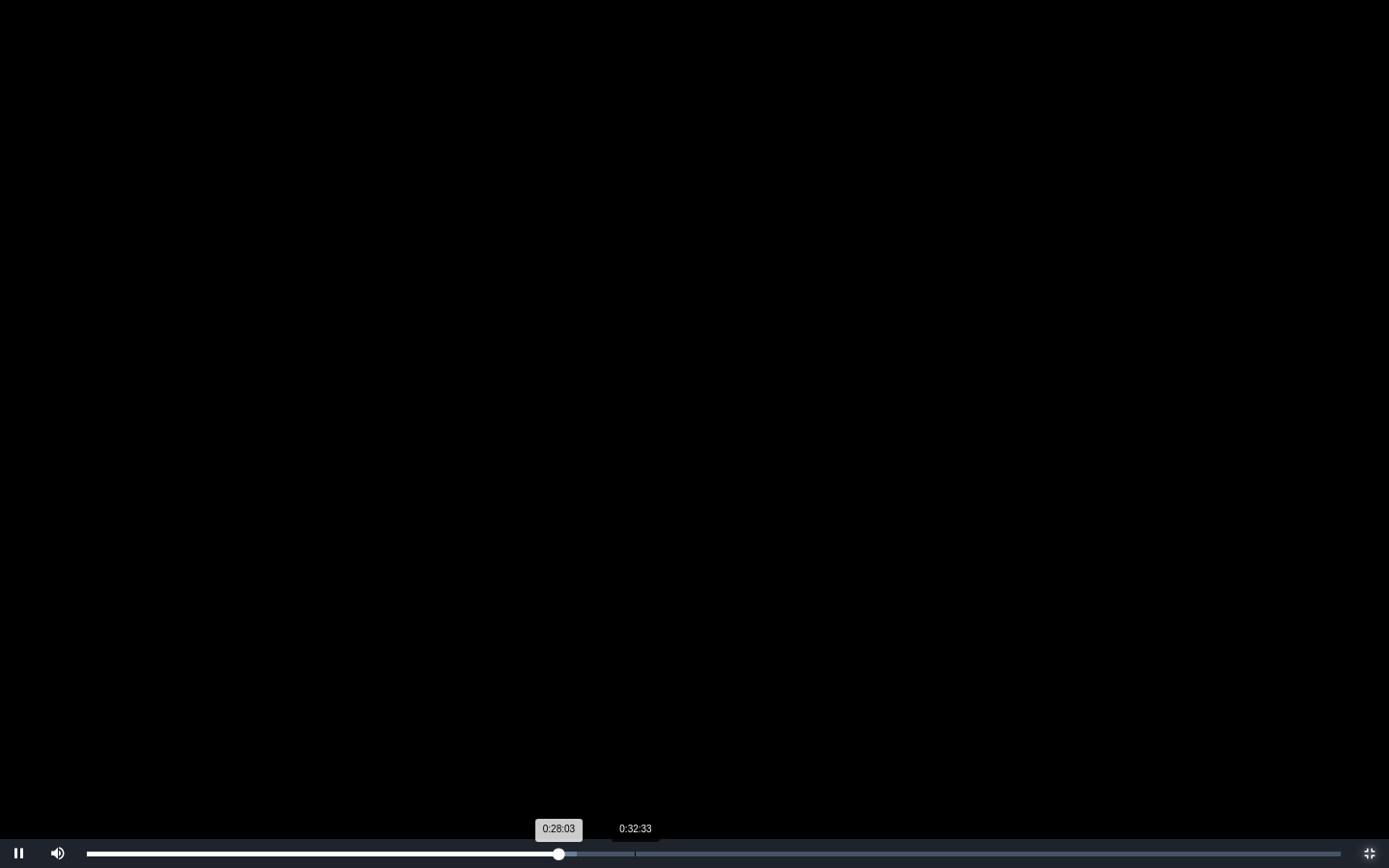 click on "0:32:33" at bounding box center [635, 854] 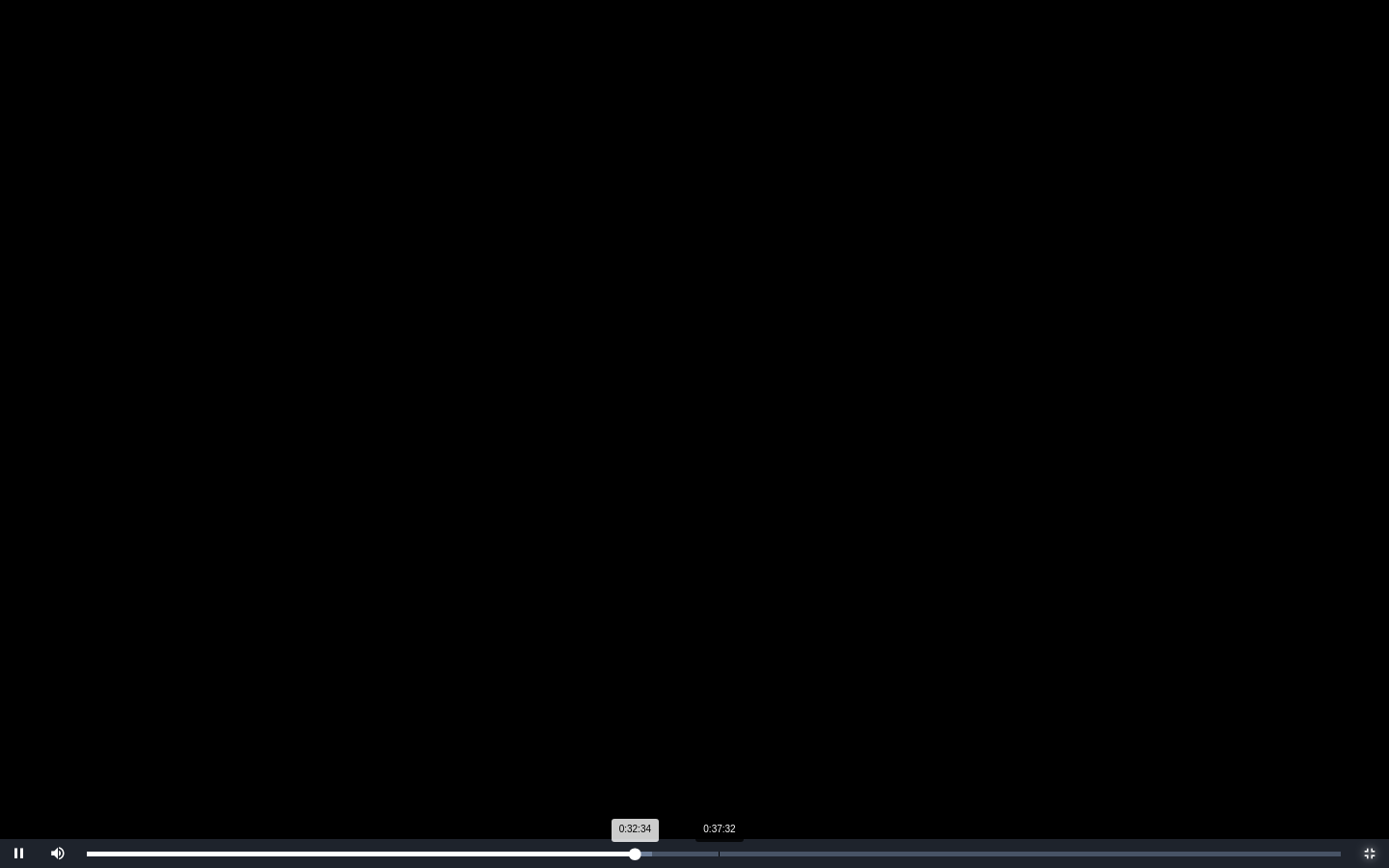 click on "0:37:32" at bounding box center [719, 854] 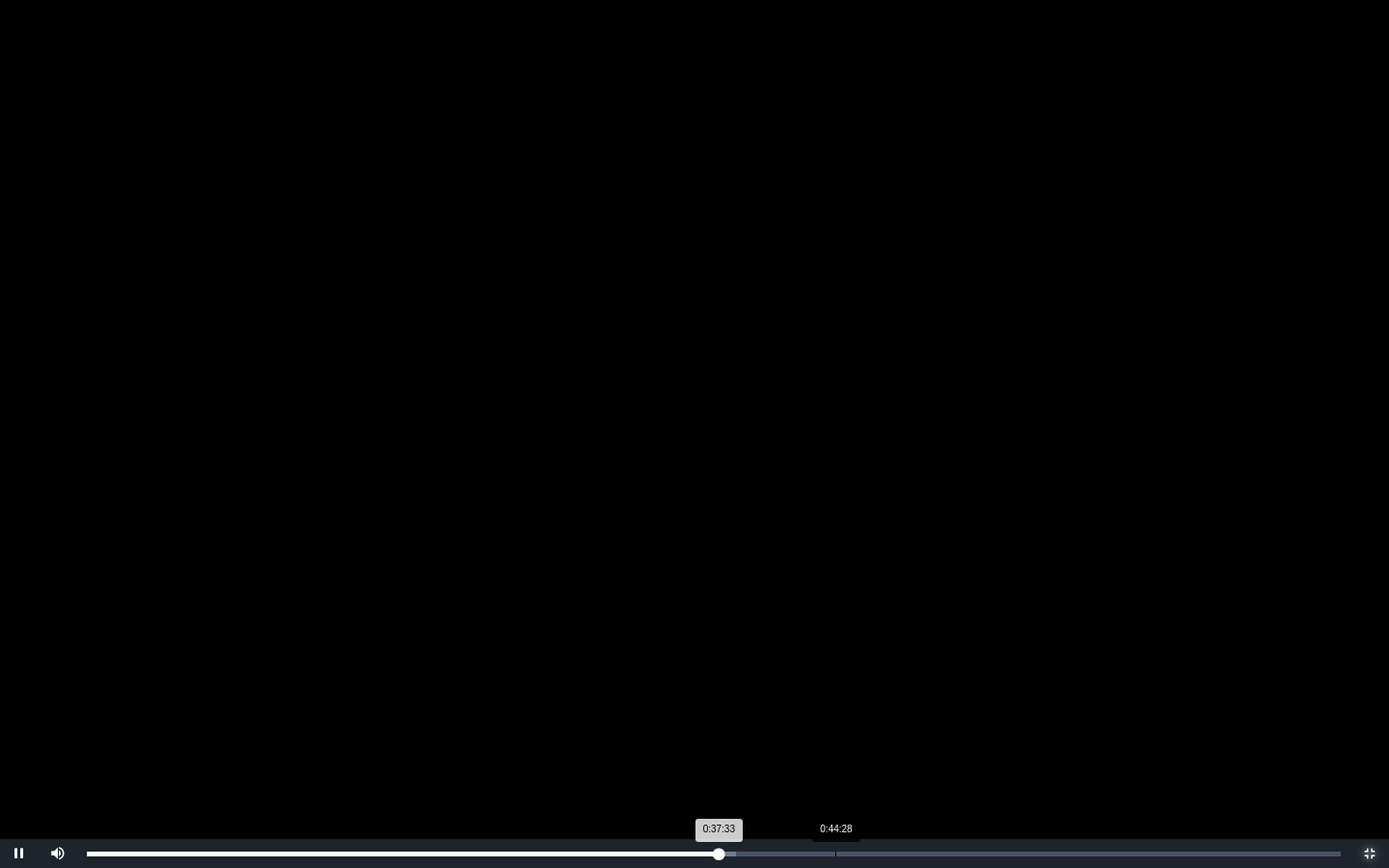 click on "0:44:28" at bounding box center [835, 854] 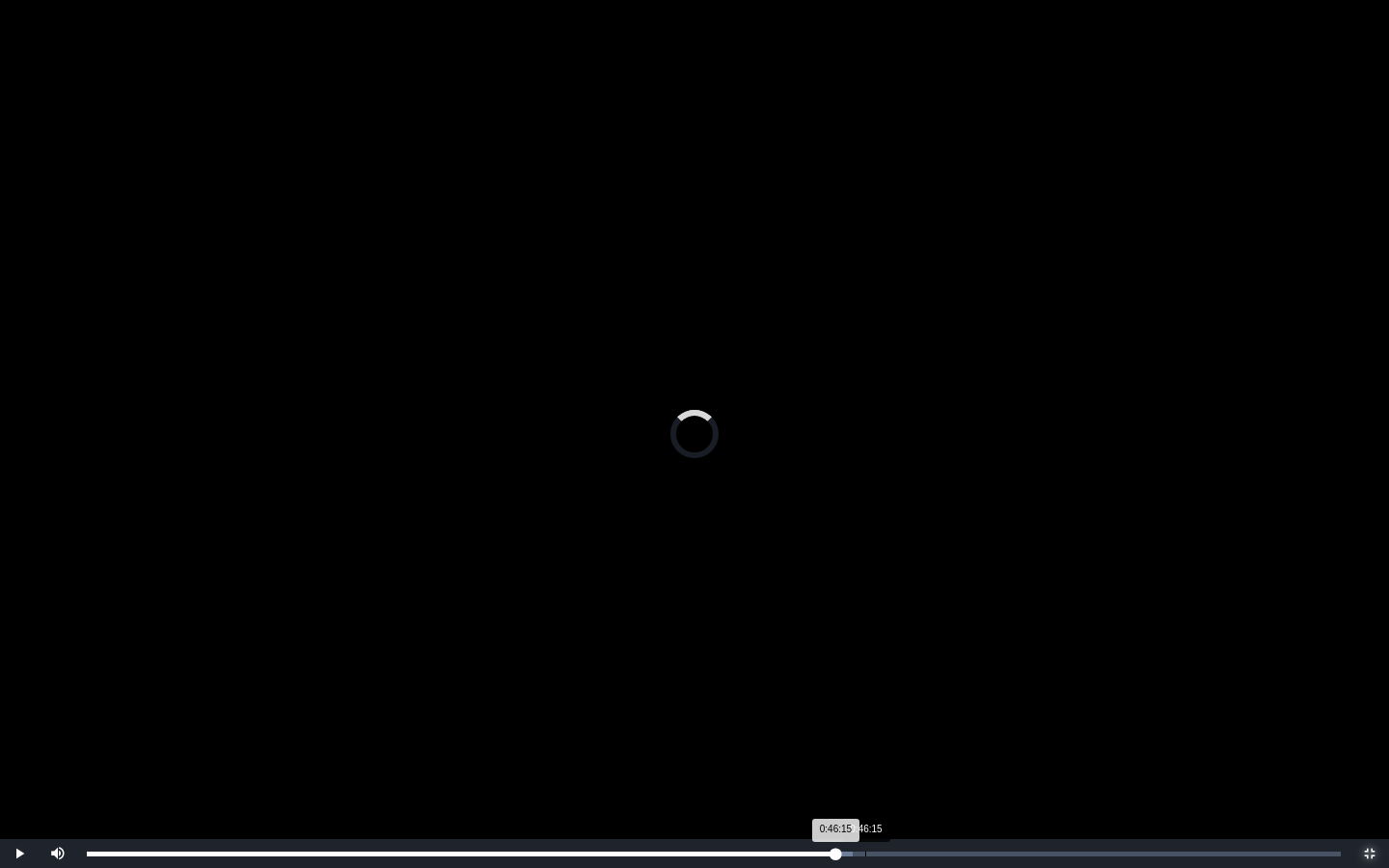 click on "Loaded : 0% 0:46:15 0:46:15 Progress : 0%" at bounding box center [714, 854] 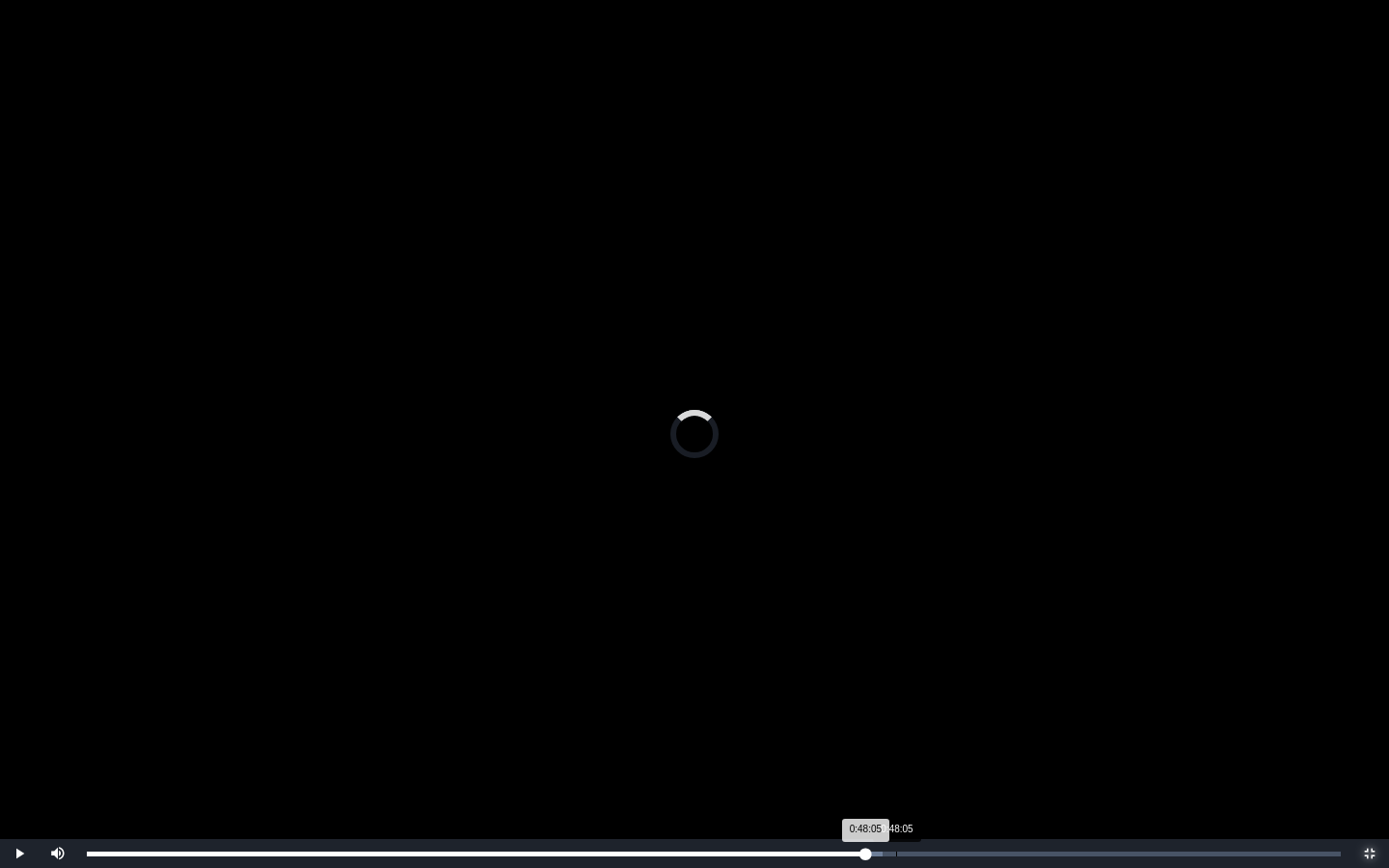 click on "Loaded : 0% 0:48:05 0:48:05 Progress : 0%" at bounding box center (714, 854) 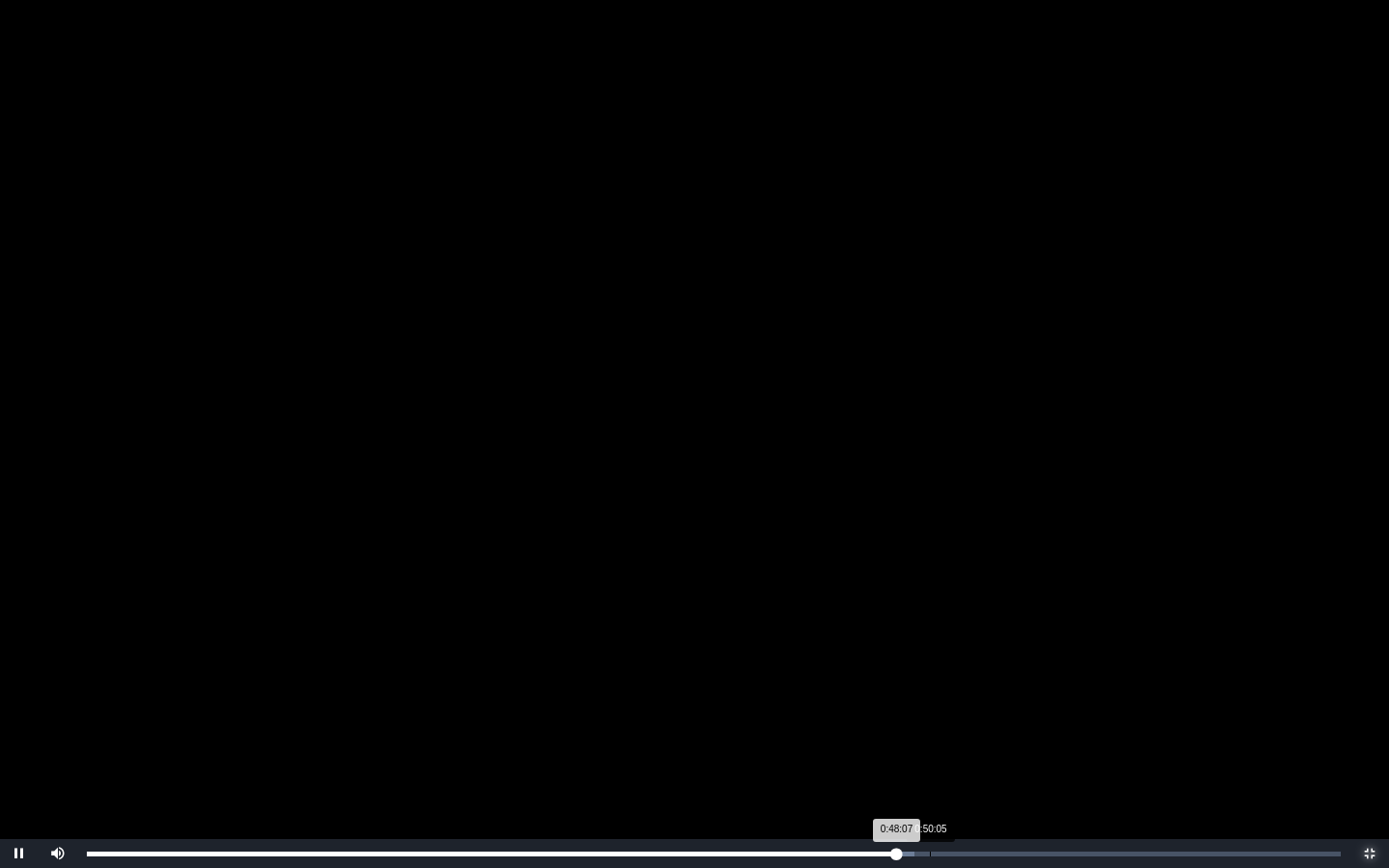 click on "0:50:05" at bounding box center [930, 854] 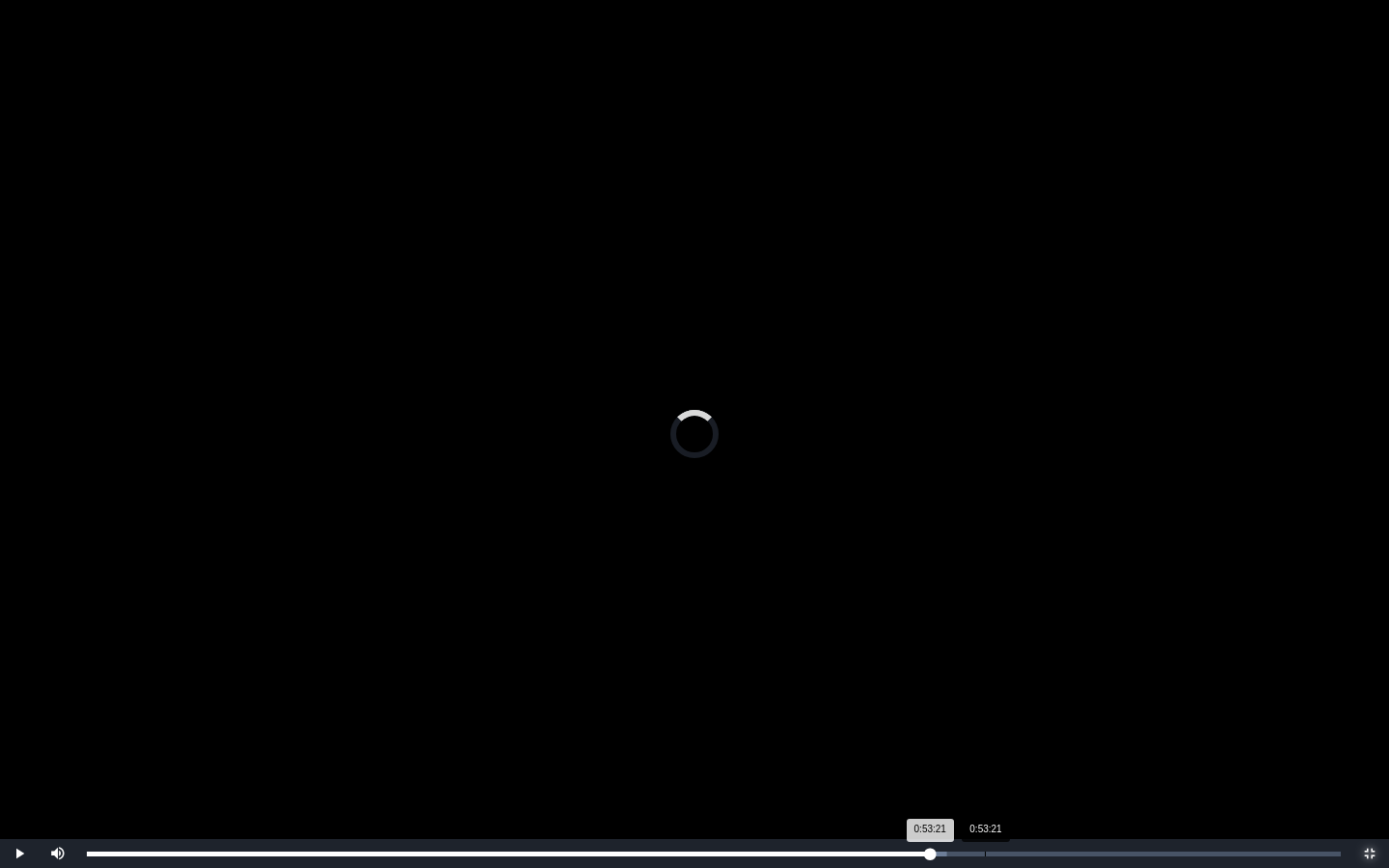 click on "Loaded : 0% 0:53:21 0:53:21 Progress : 0%" at bounding box center (714, 854) 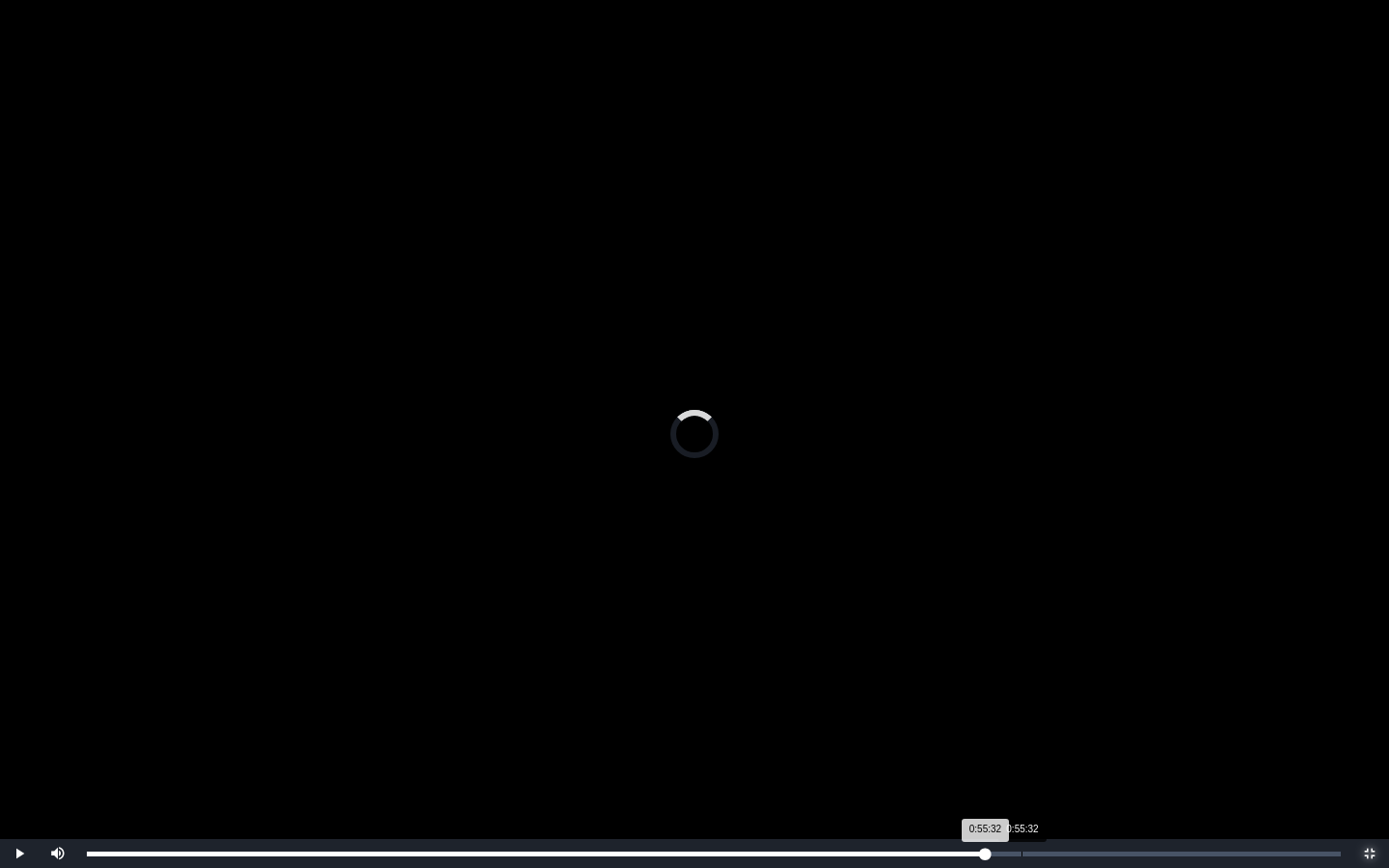 click on "Loaded : 0% 0:55:32 0:55:32 Progress : 0%" at bounding box center [714, 854] 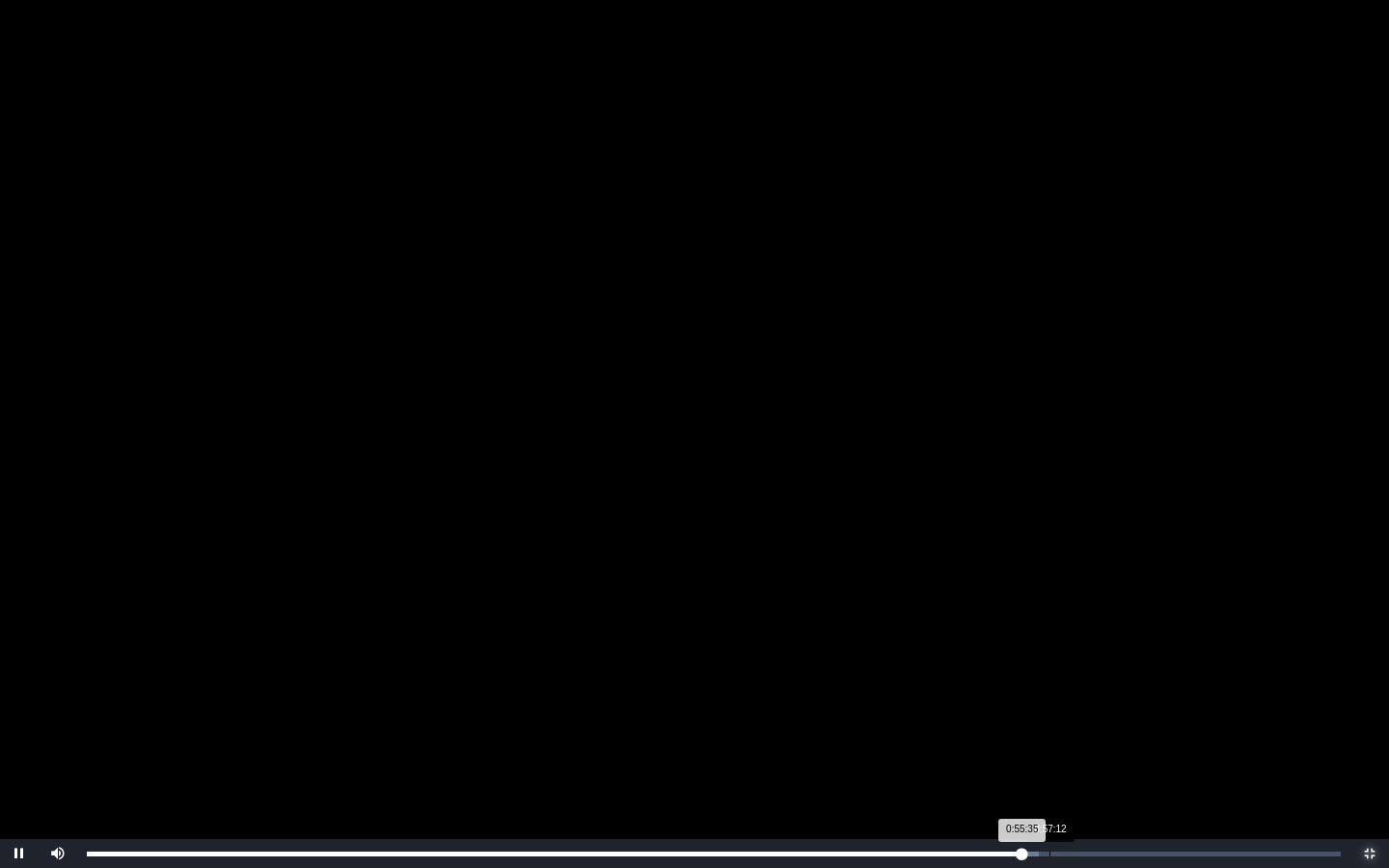 click on "0:57:12" at bounding box center [1049, 854] 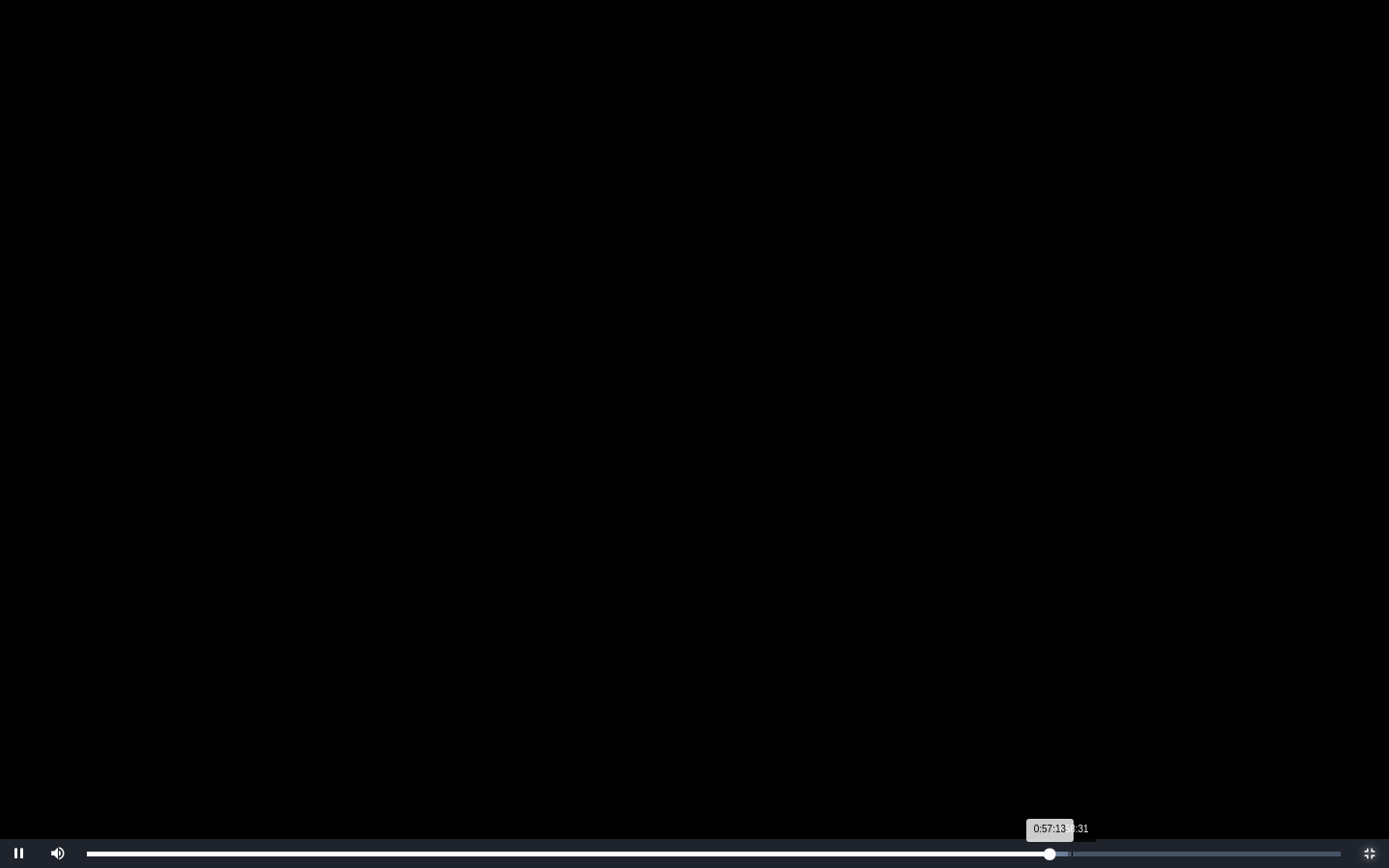 click on "Loaded : 0% 0:58:31 0:57:13 Progress : 0%" at bounding box center (714, 854) 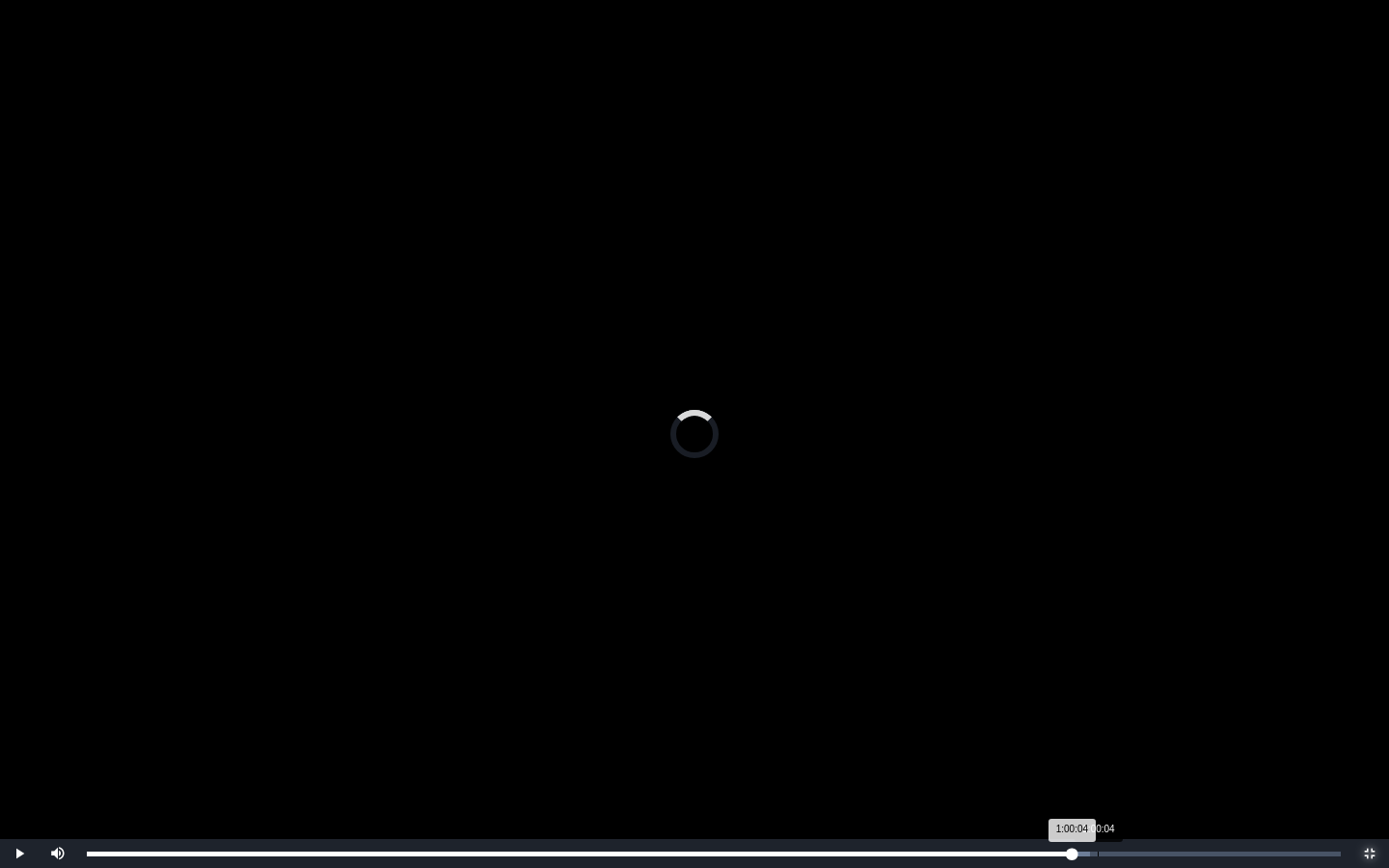 click on "1:00:04" at bounding box center (1098, 854) 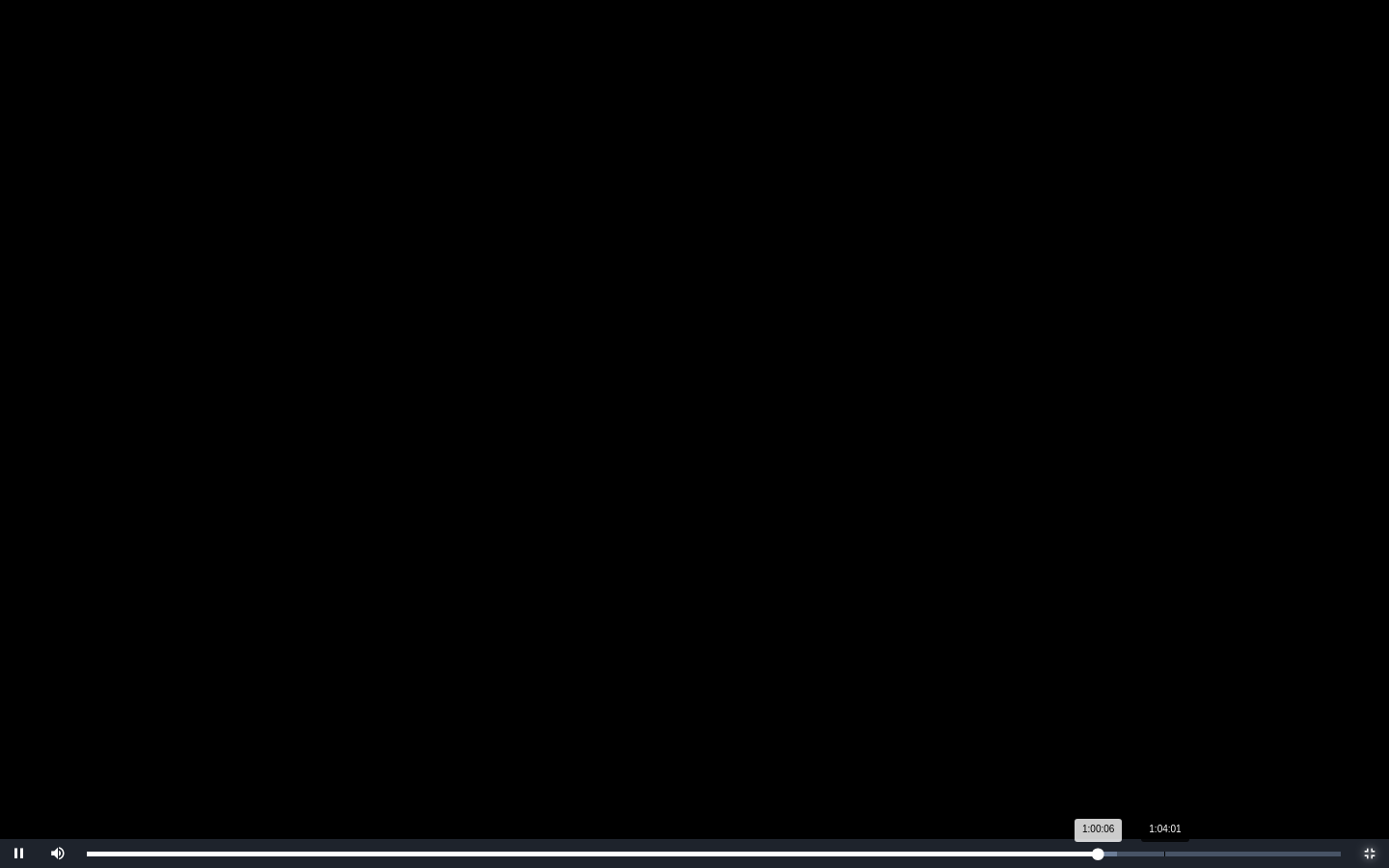 click on "Loaded : 0% 1:04:01 1:00:06 Progress : 0%" at bounding box center [714, 854] 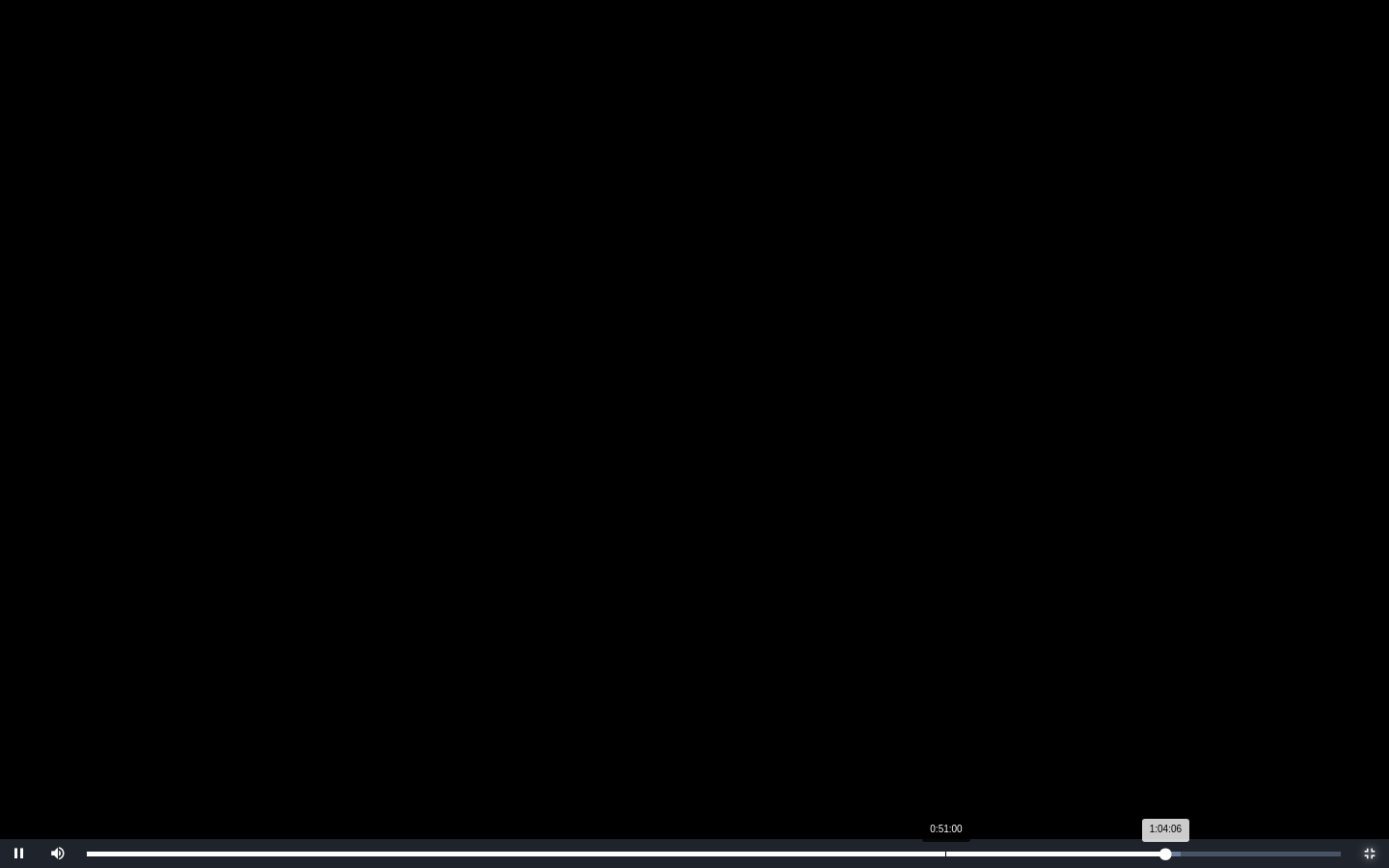 click on "Loaded : 0% 0:51:00 1:04:06 Progress : 0%" at bounding box center (714, 854) 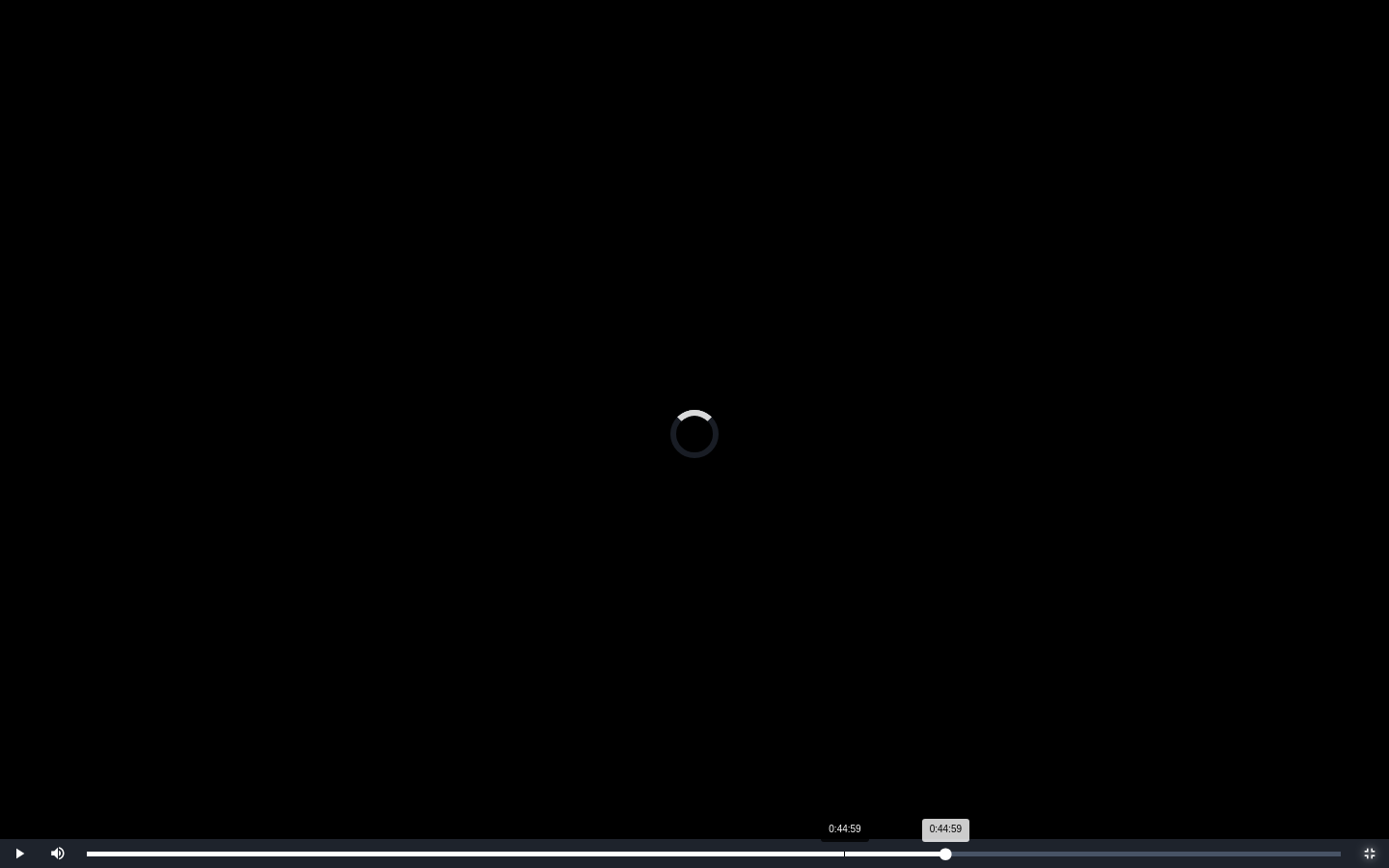 click on "Loaded : 0% 0:44:59 0:44:59 Progress : 0%" at bounding box center [714, 854] 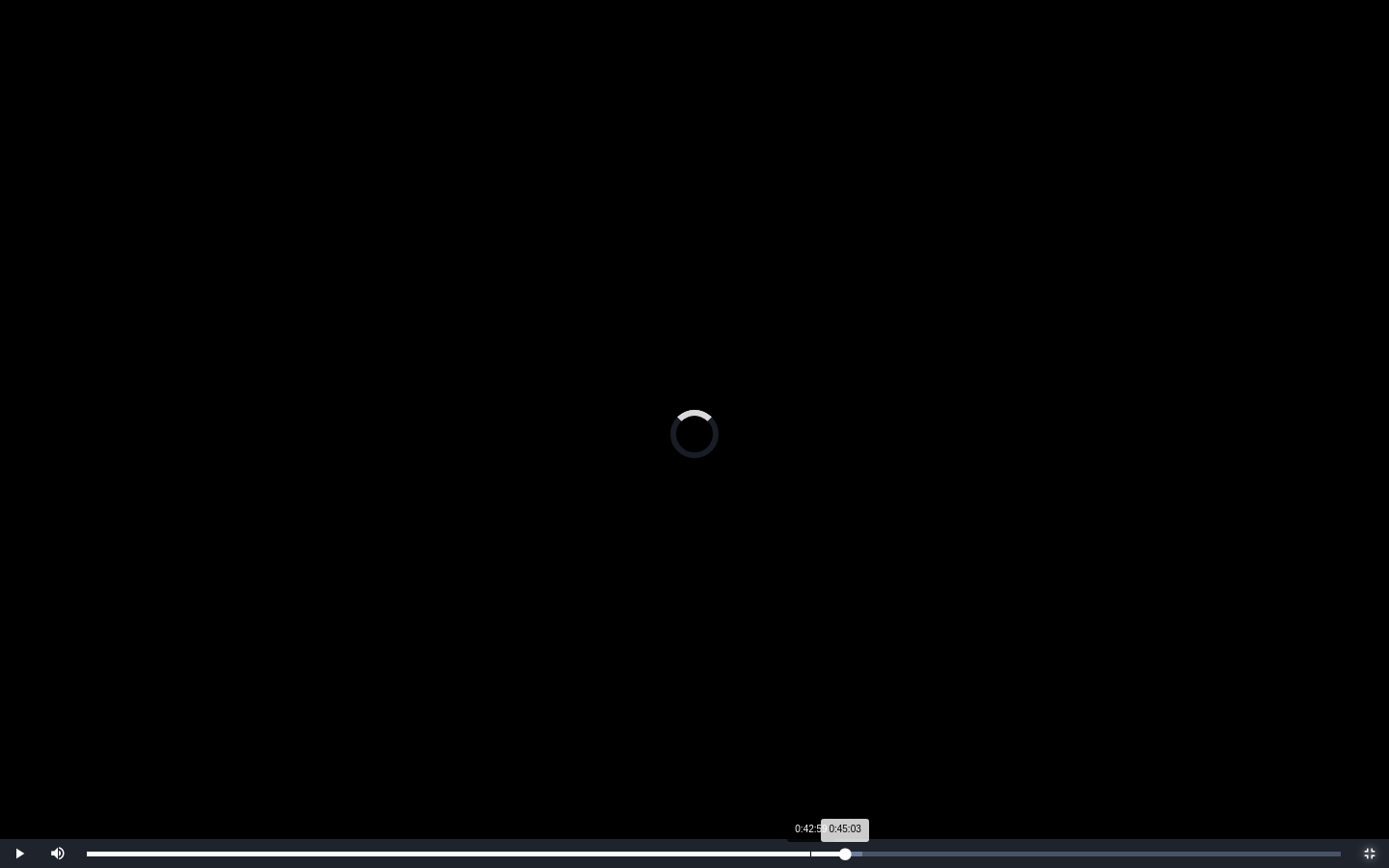 click on "0:42:59" at bounding box center (810, 854) 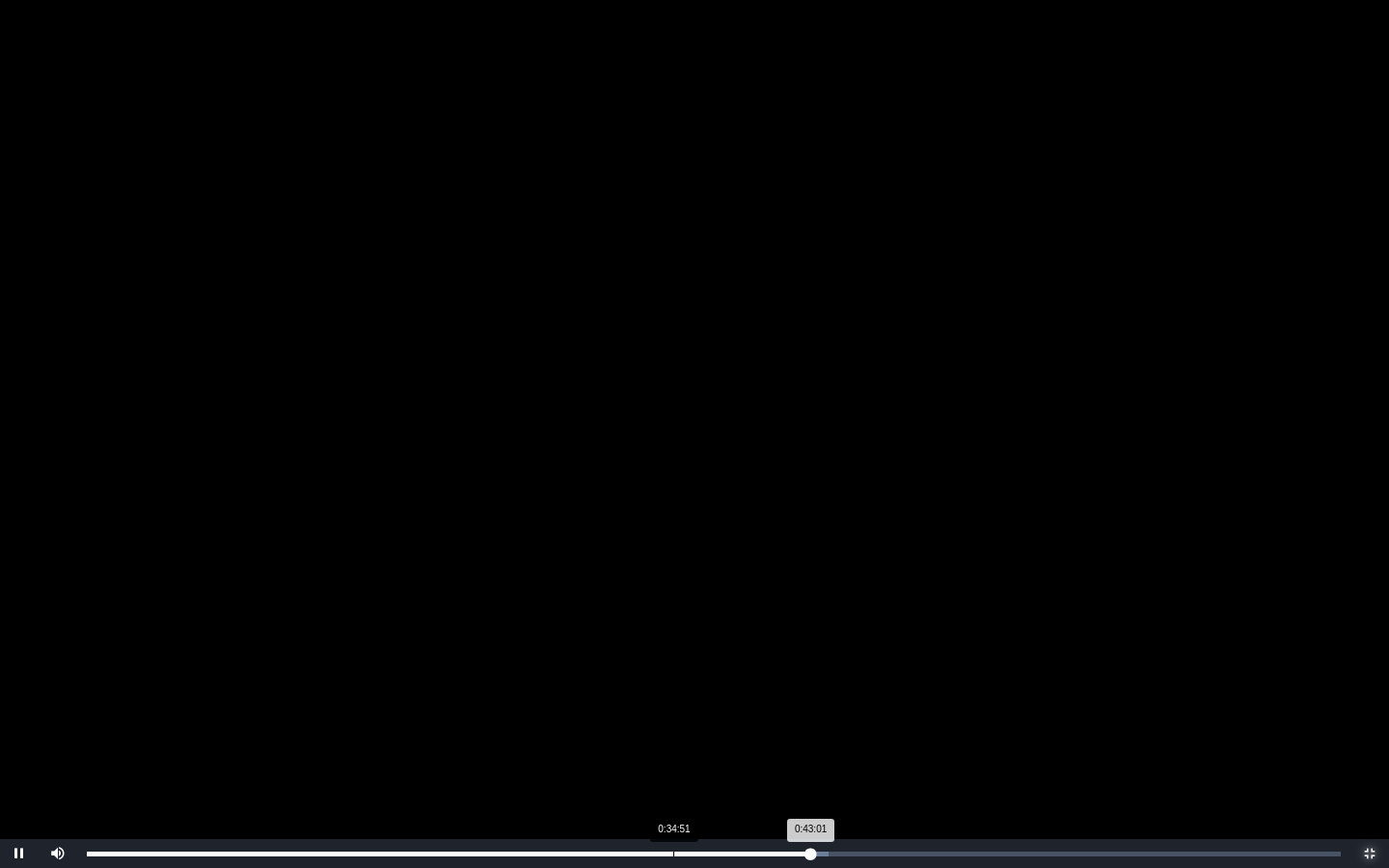 click on "Loaded : 0% 0:34:51 0:43:01 Progress : 0%" at bounding box center (714, 854) 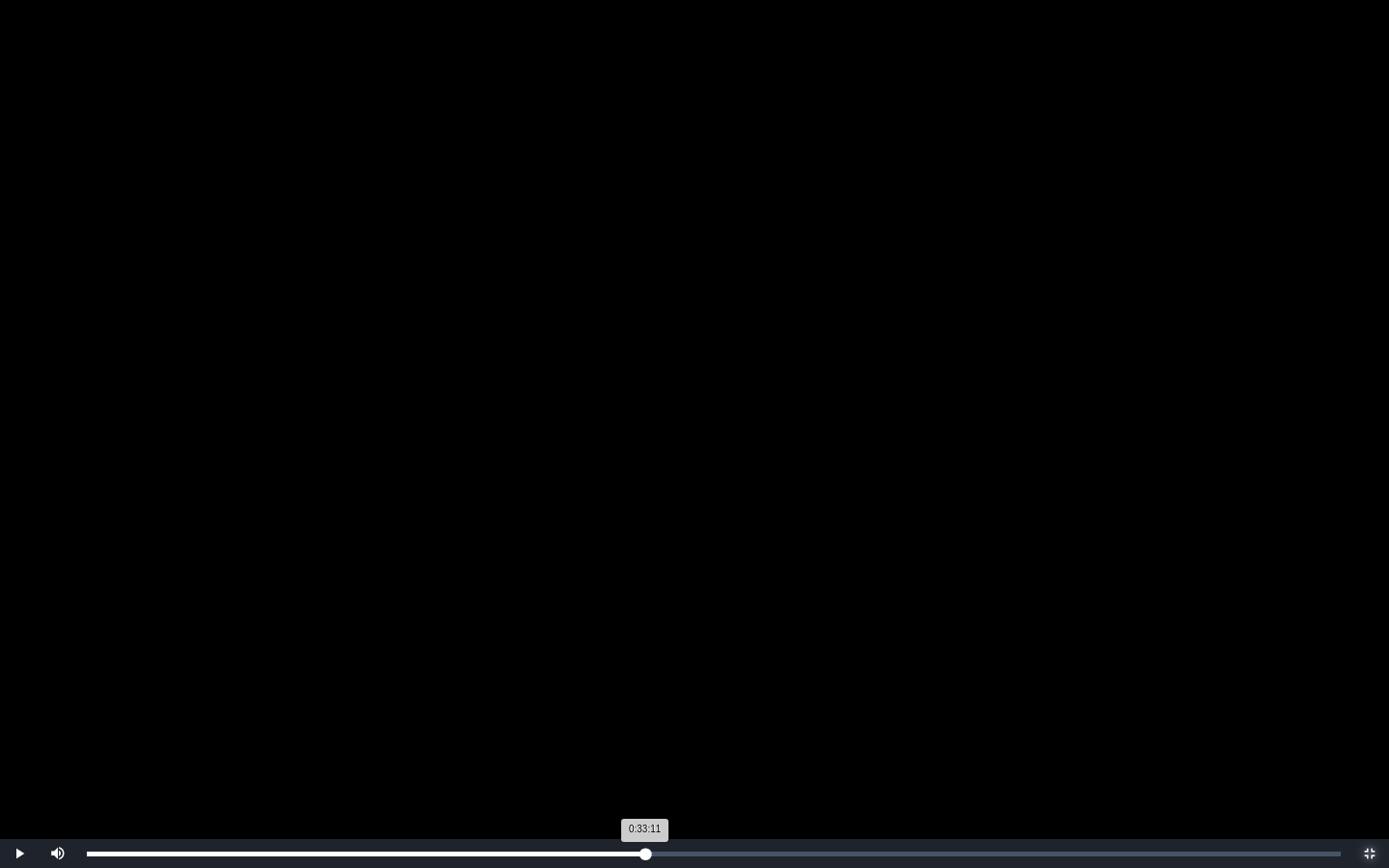 click on "Loaded : 0% 0:33:11 0:33:11 Progress : 0%" at bounding box center [714, 854] 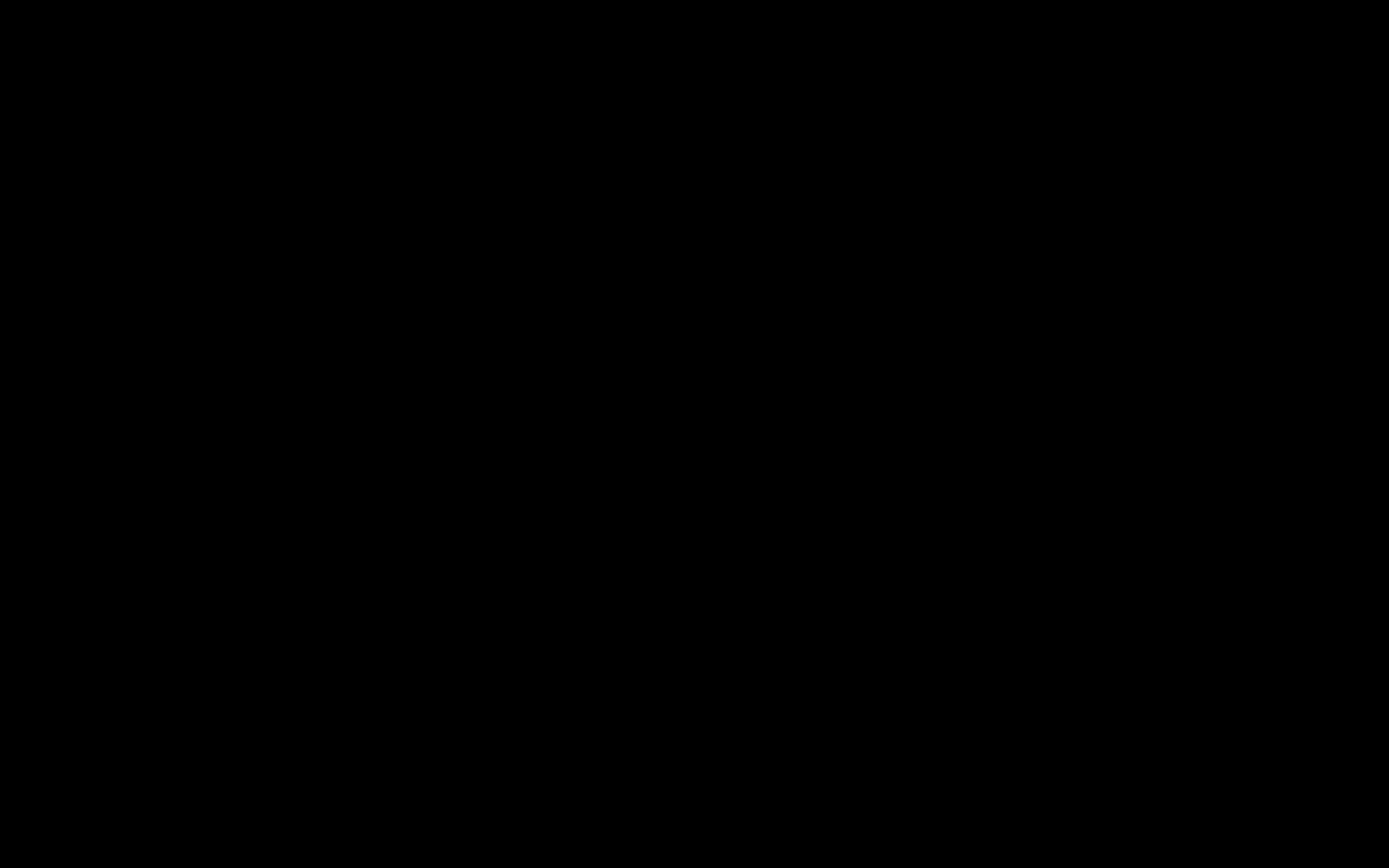 type 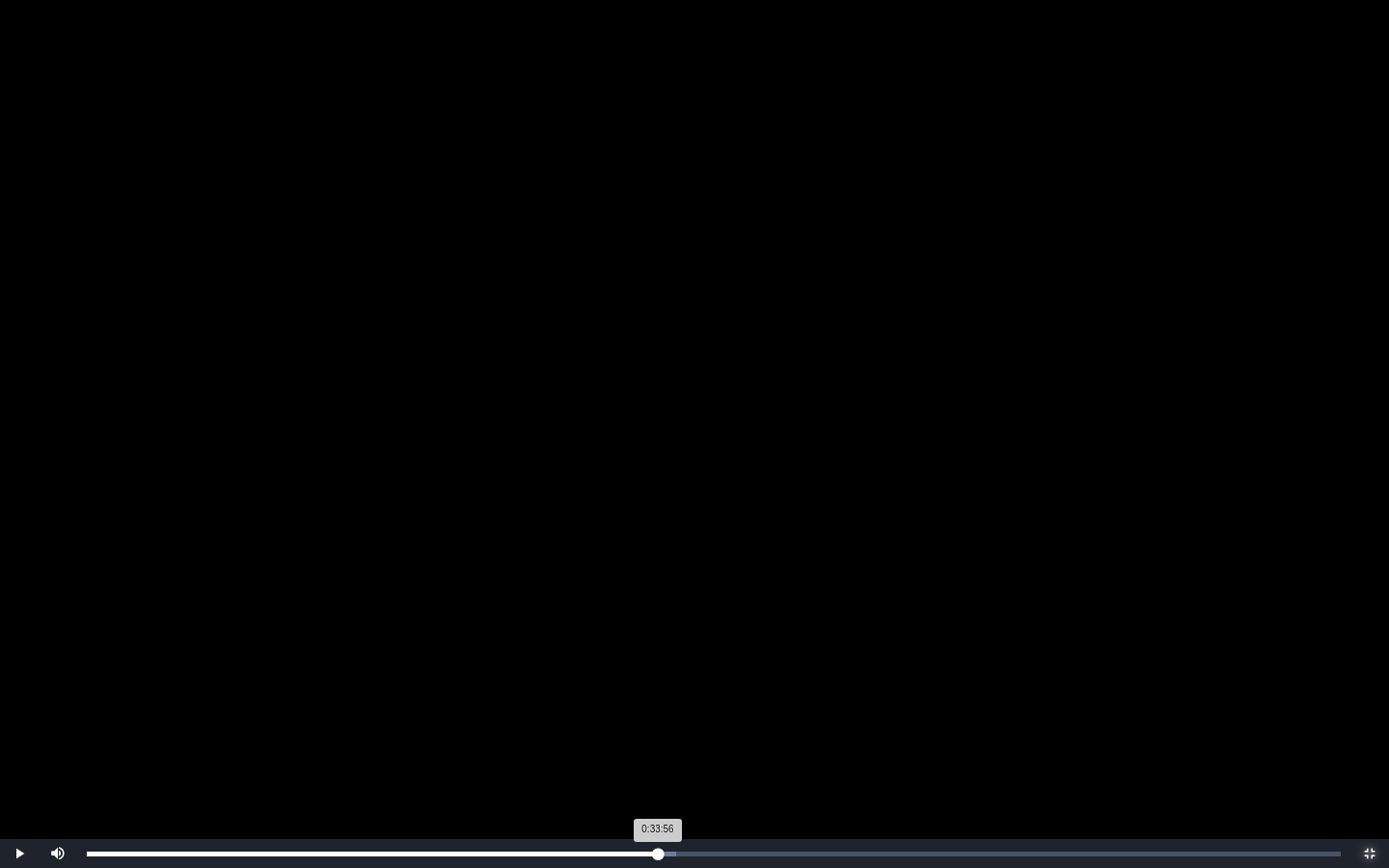 click on "0:33:56 Progress : 0%" at bounding box center (372, 854) 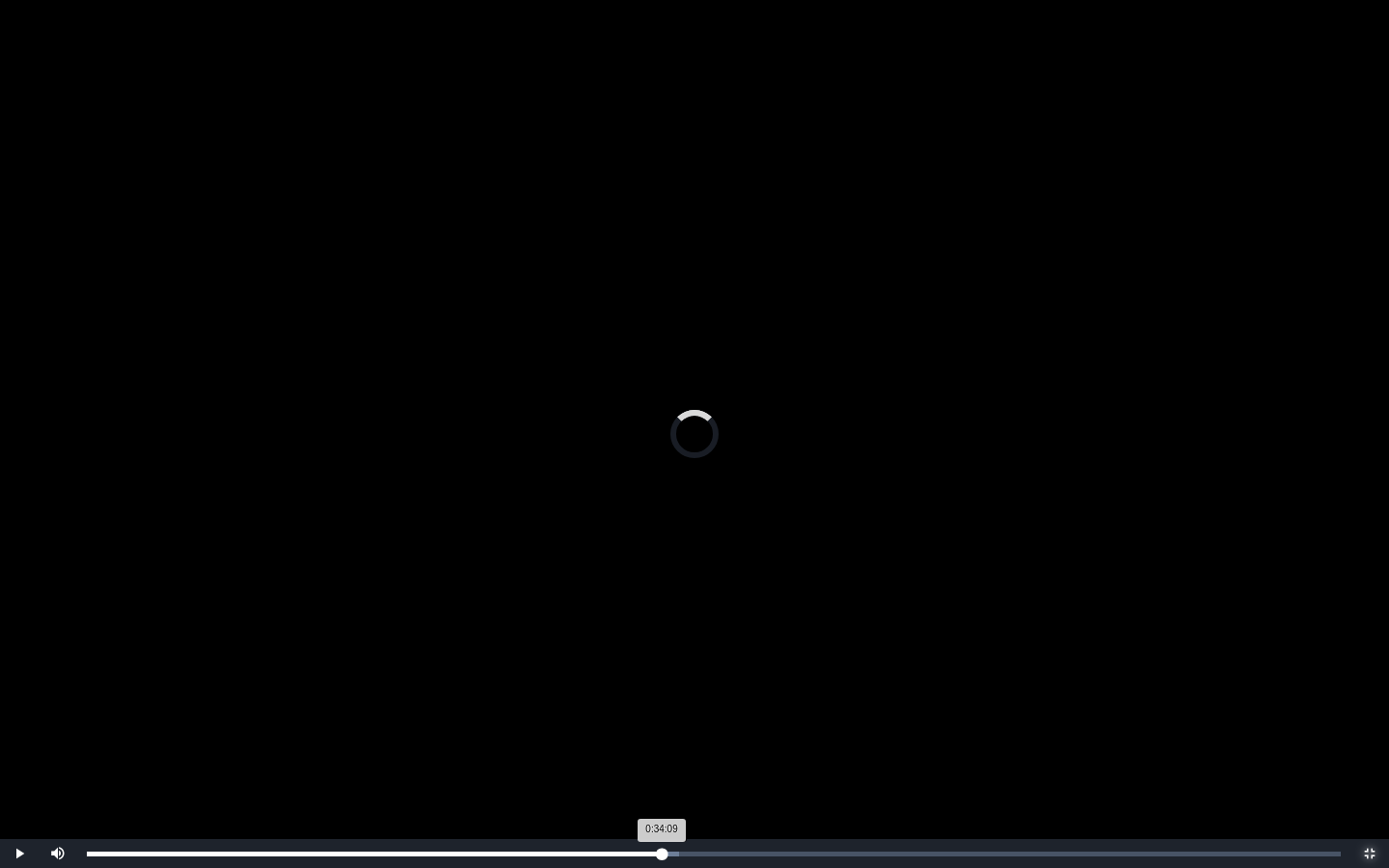 click on "0:34:09 Progress : 0%" at bounding box center [374, 854] 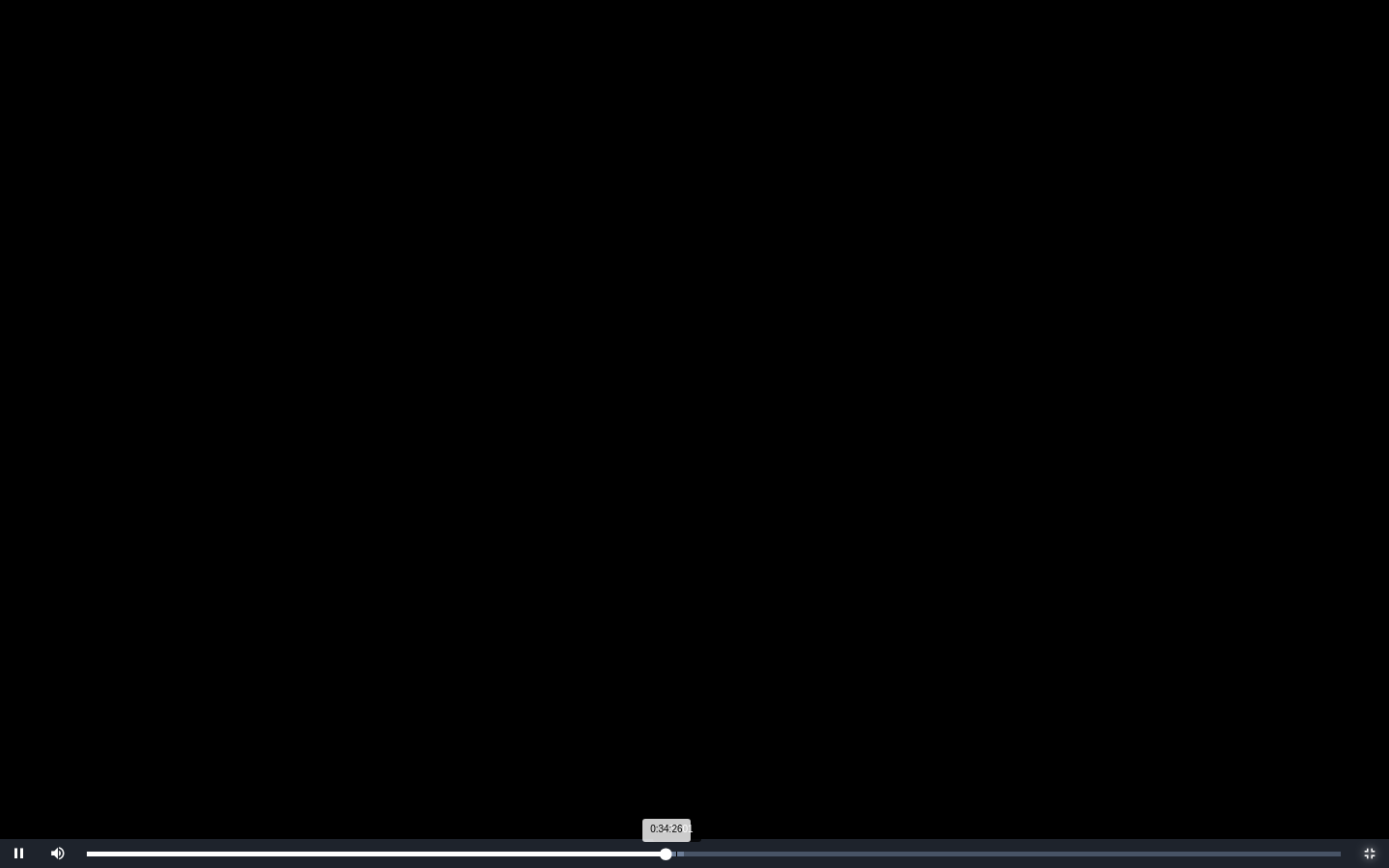 click on "Loaded : 0% 0:35:01 0:34:26 Progress : 0%" at bounding box center (714, 854) 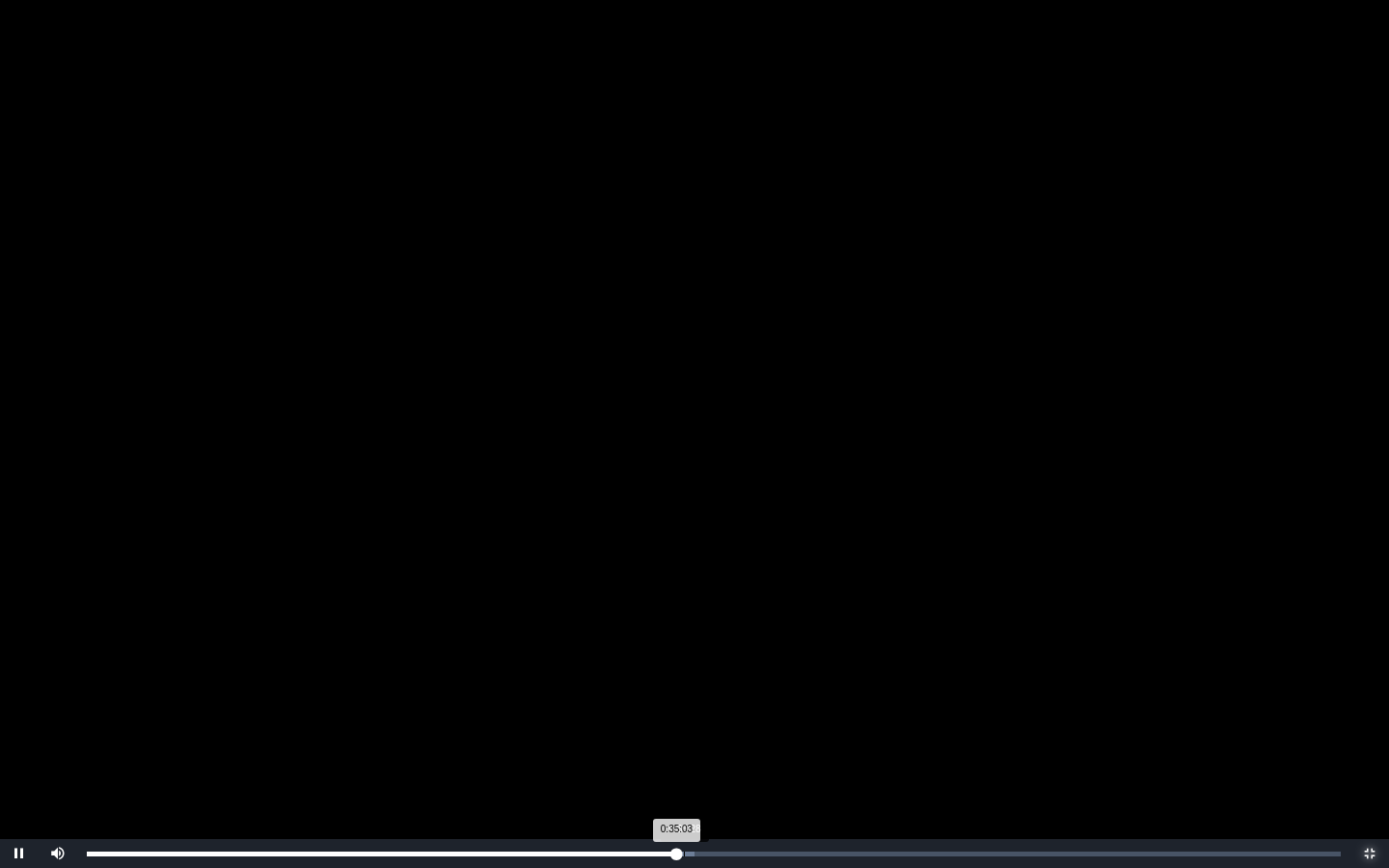click on "Loaded : 0% 0:35:28 0:35:03 Progress : 0%" at bounding box center (714, 854) 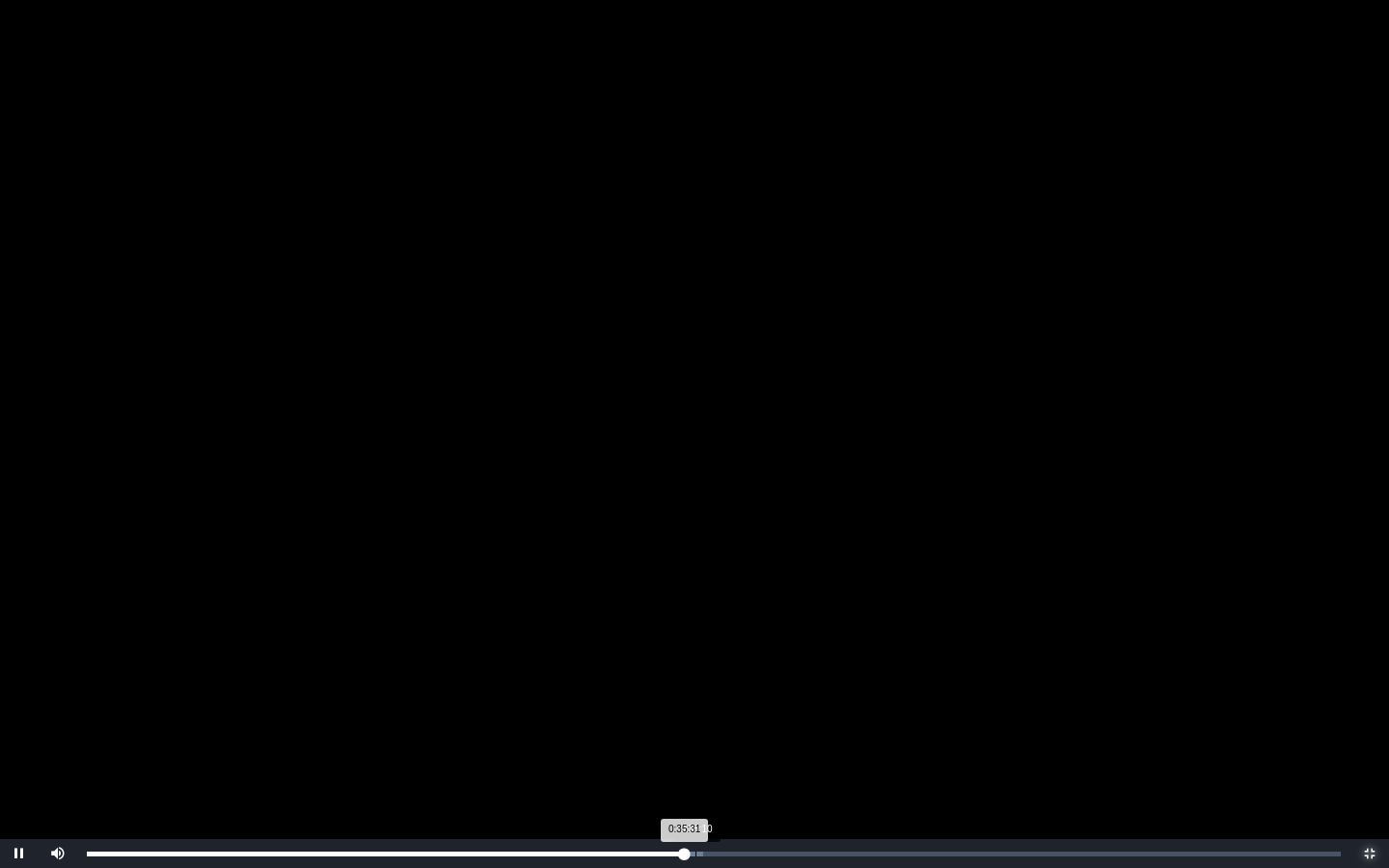 click on "Loaded : 0% 0:36:10 0:35:31 Progress : 0%" at bounding box center [714, 854] 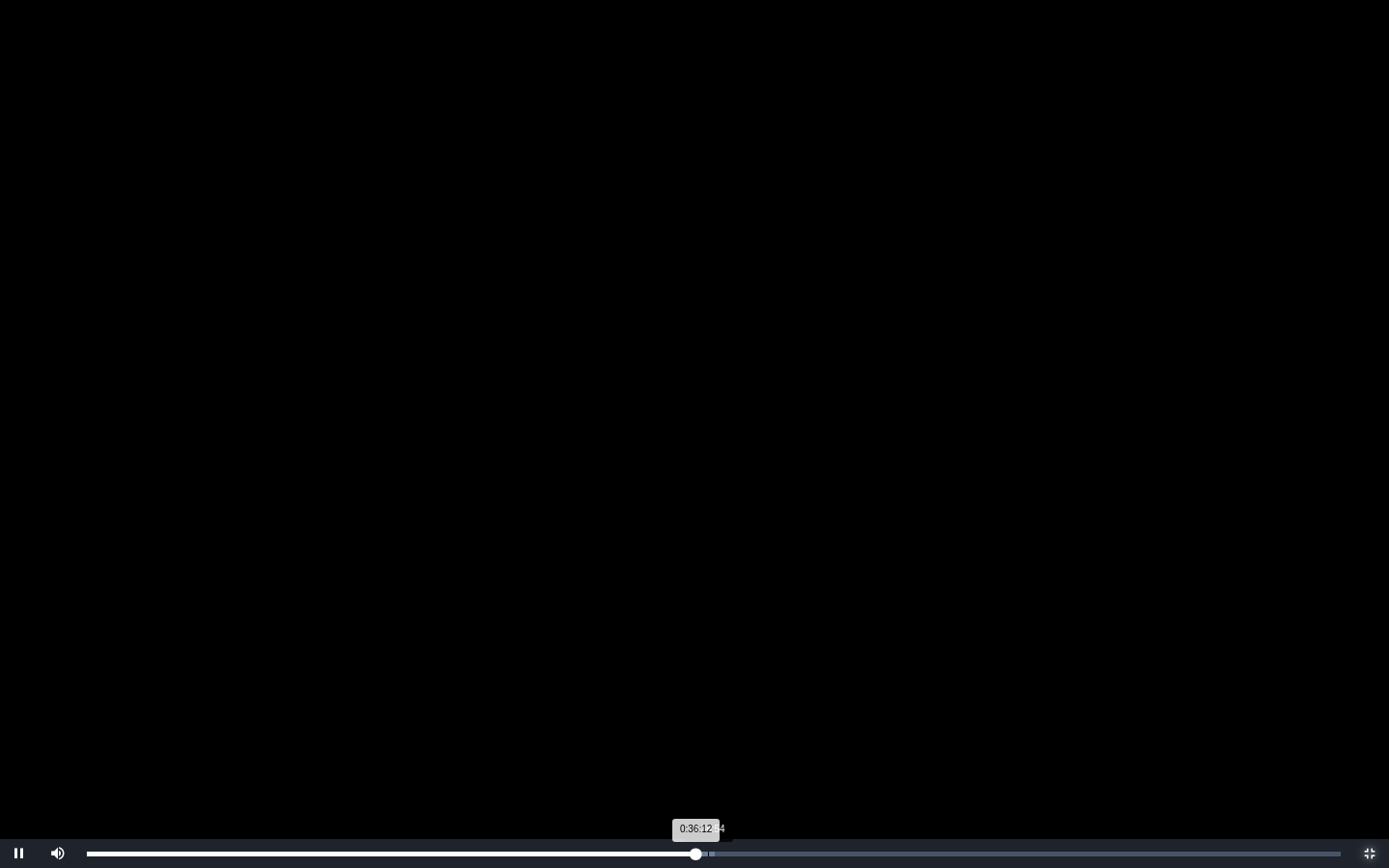 click on "Loaded : 0% 0:36:54 0:36:12 Progress : 0%" at bounding box center (714, 854) 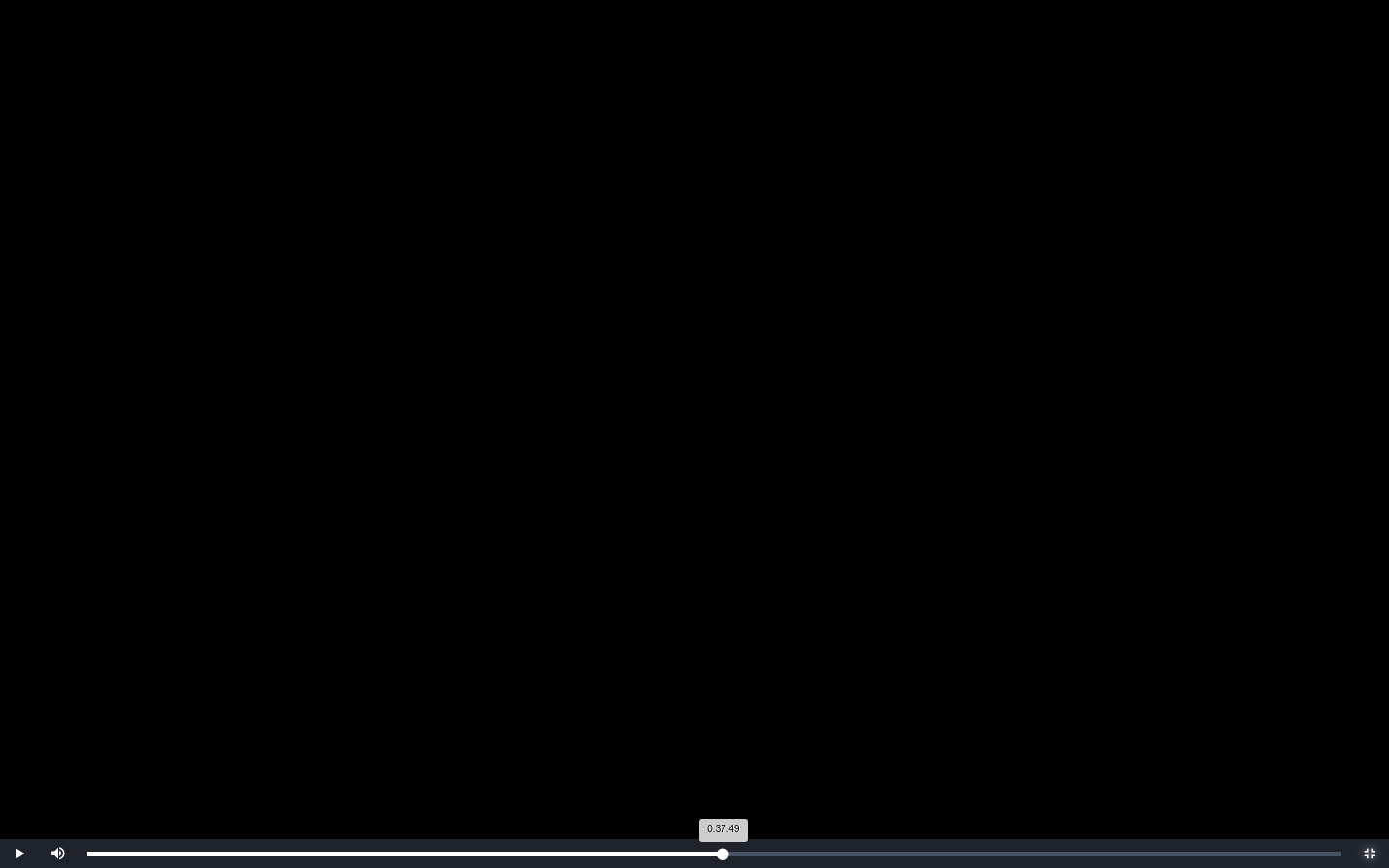 click on "Loaded : 0% 0:37:49 0:37:49 Progress : 0%" at bounding box center [714, 854] 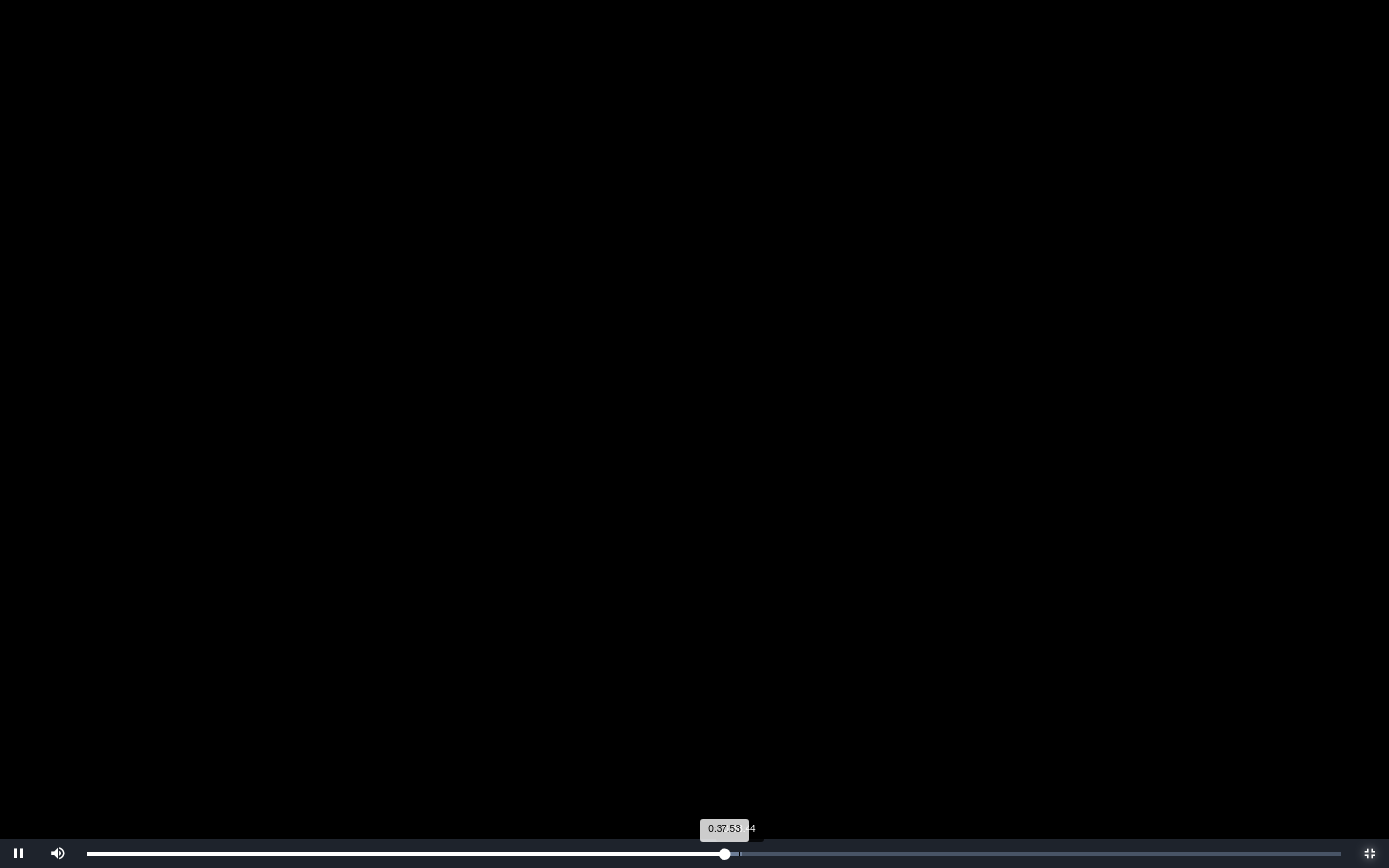 click on "Loaded : 0% 0:38:44 0:37:53 Progress : 0%" at bounding box center (714, 854) 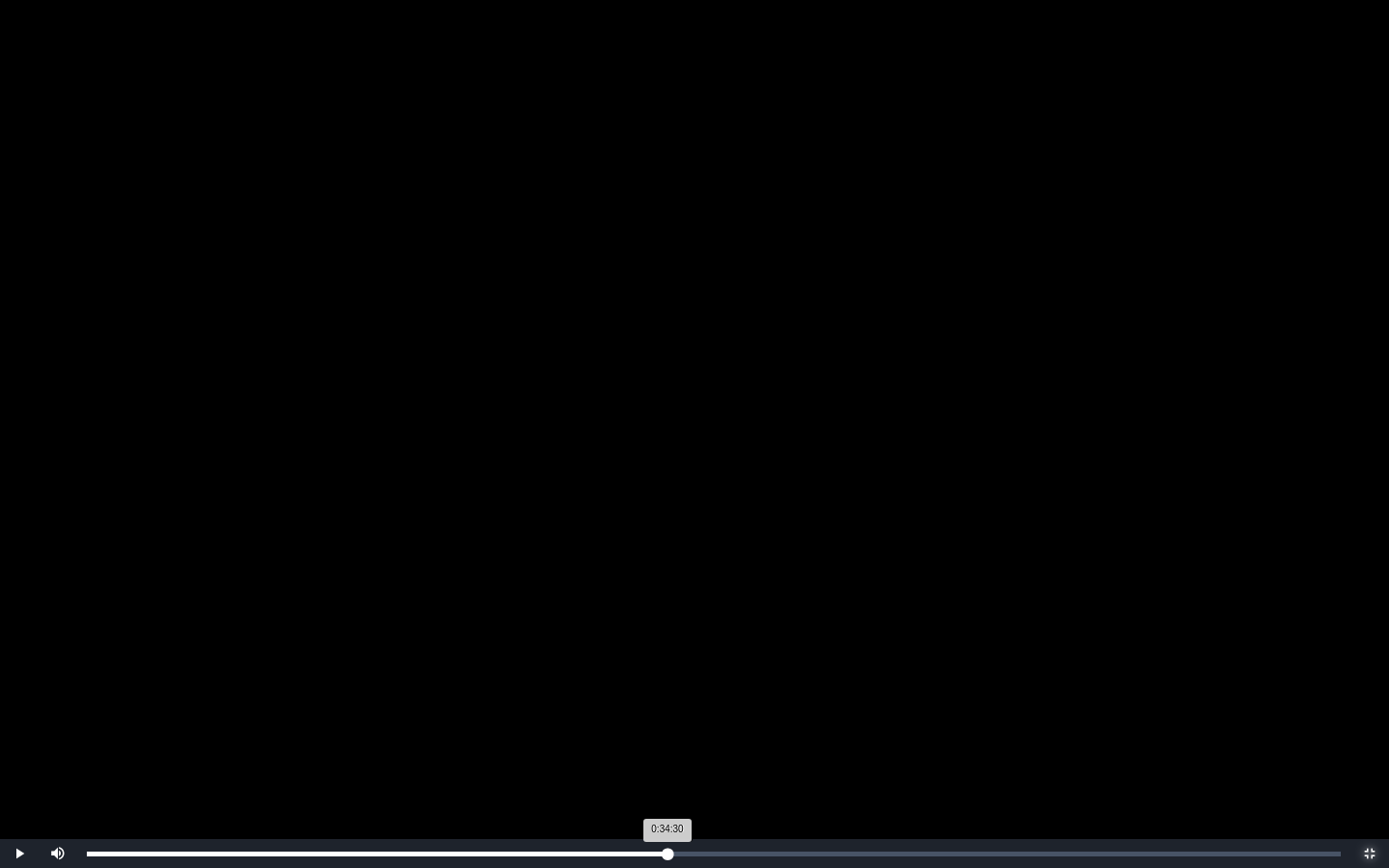click on "Loaded : 0% 0:34:30 0:34:30 Progress : 0%" at bounding box center [714, 854] 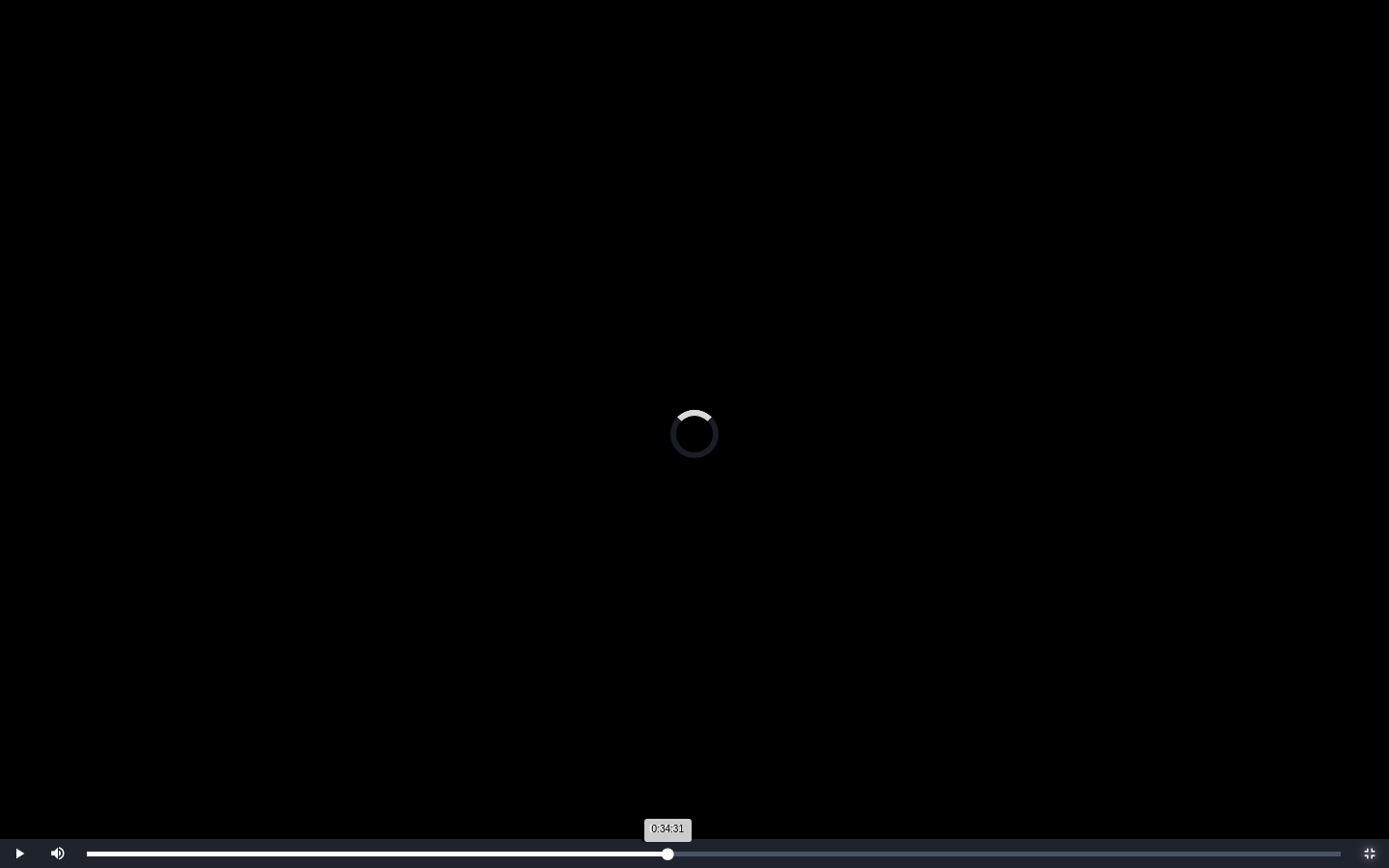 click on "0:34:31 Progress : 0%" at bounding box center (377, 854) 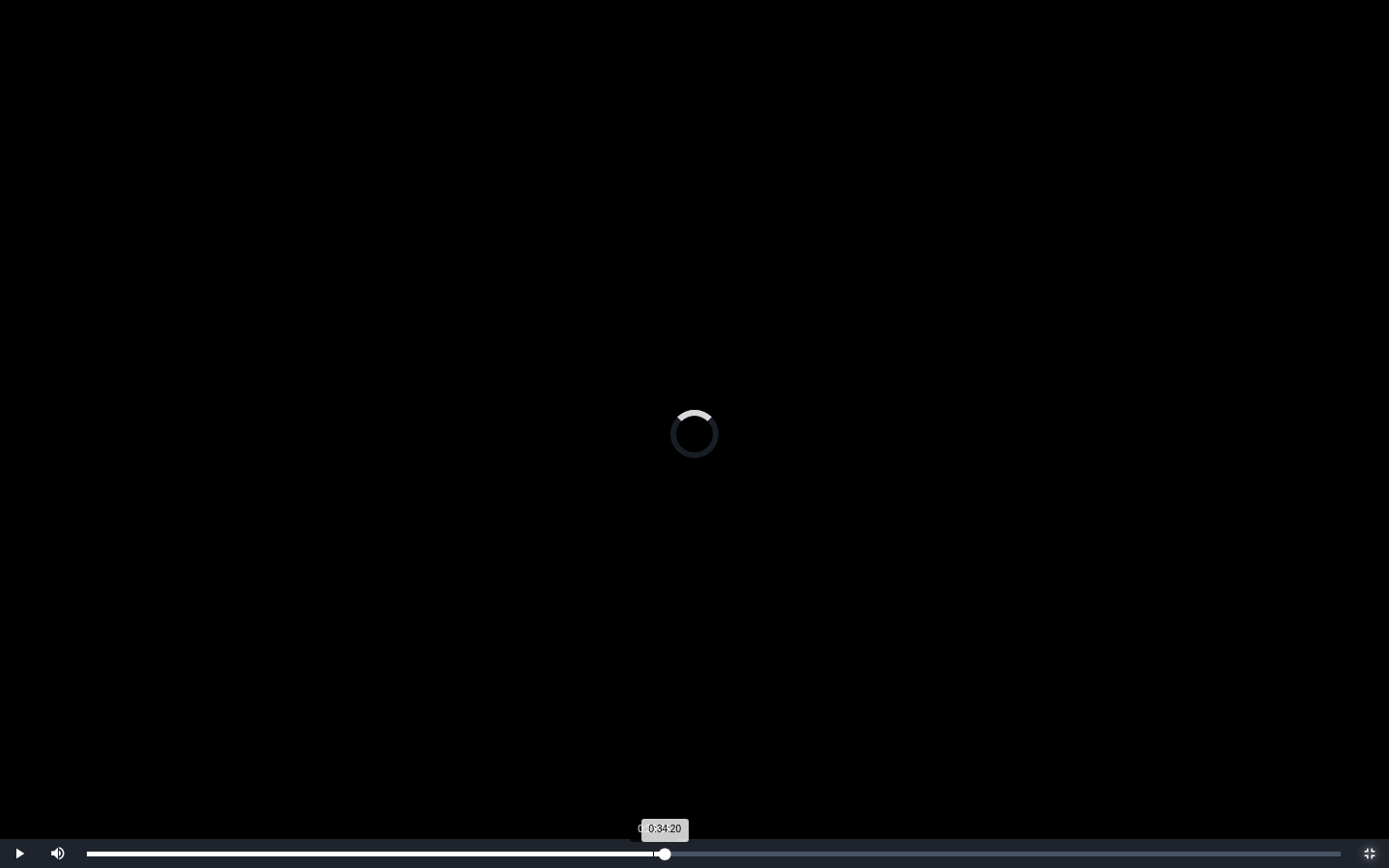 click on "Loaded : 0% 0:33:38 0:34:20 Progress : 0%" at bounding box center [714, 854] 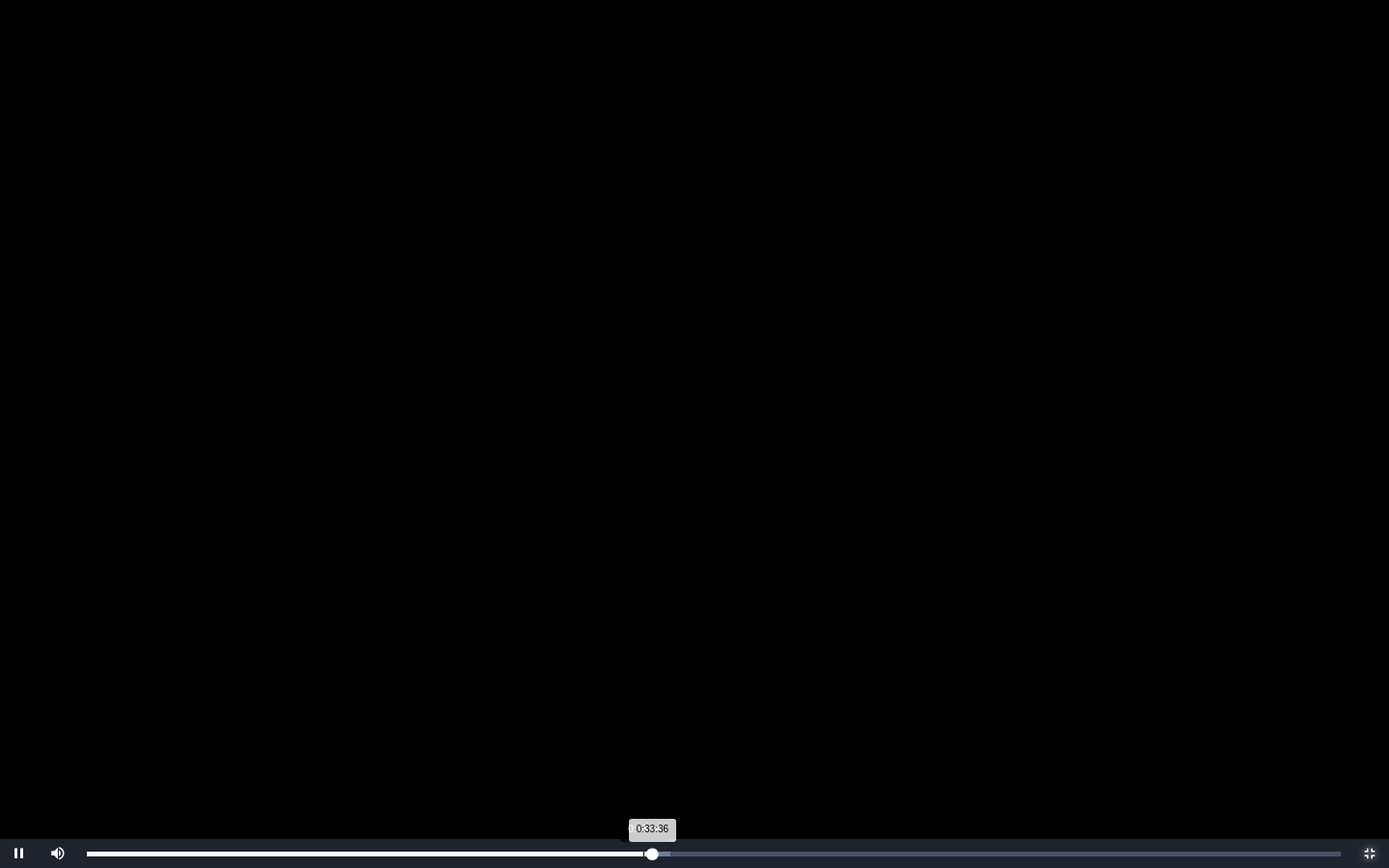click on "Loaded : 0% 0:33:04 0:33:36 Progress : 0%" at bounding box center (714, 854) 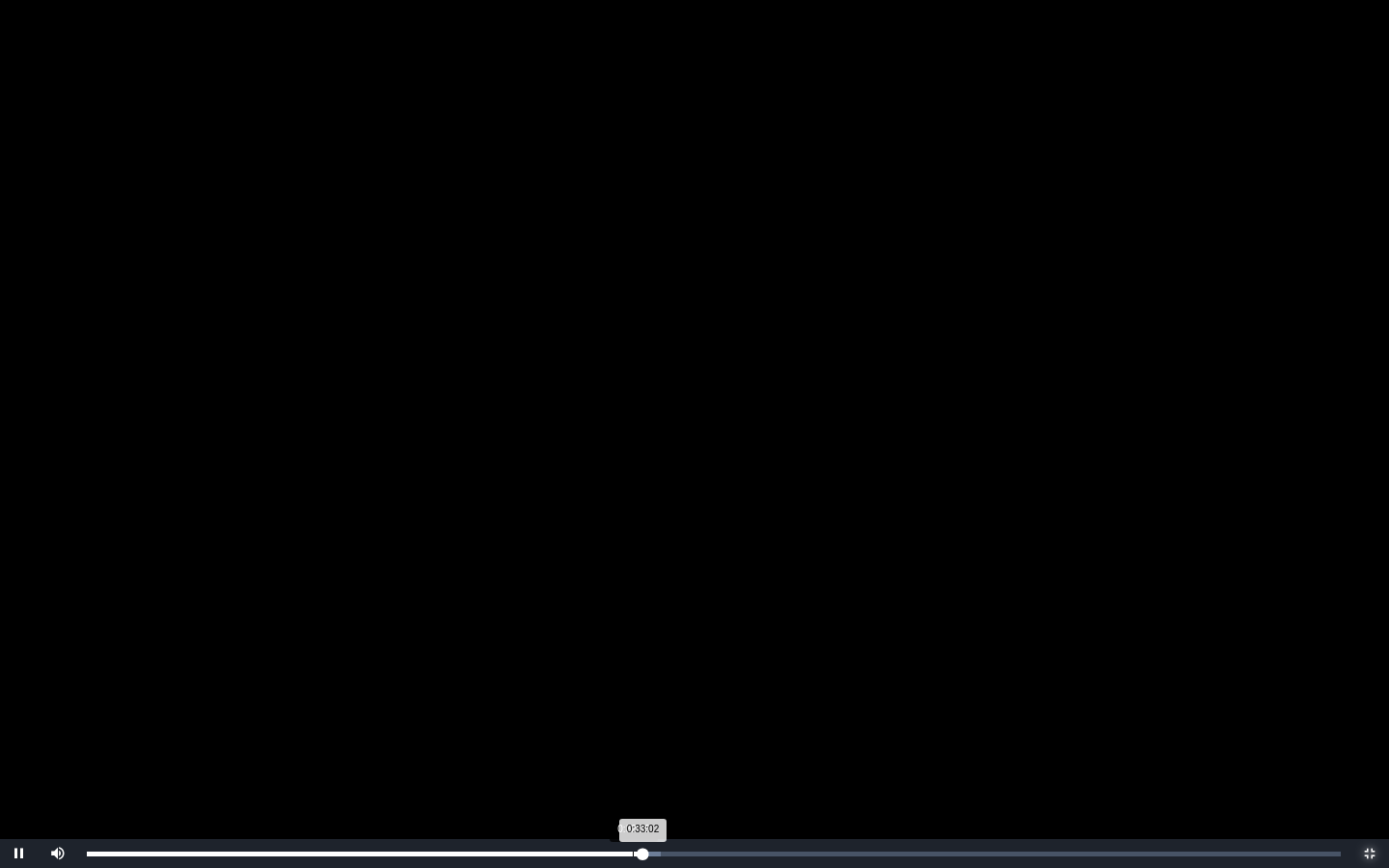 click on "0:33:02 Progress : 0%" at bounding box center (365, 854) 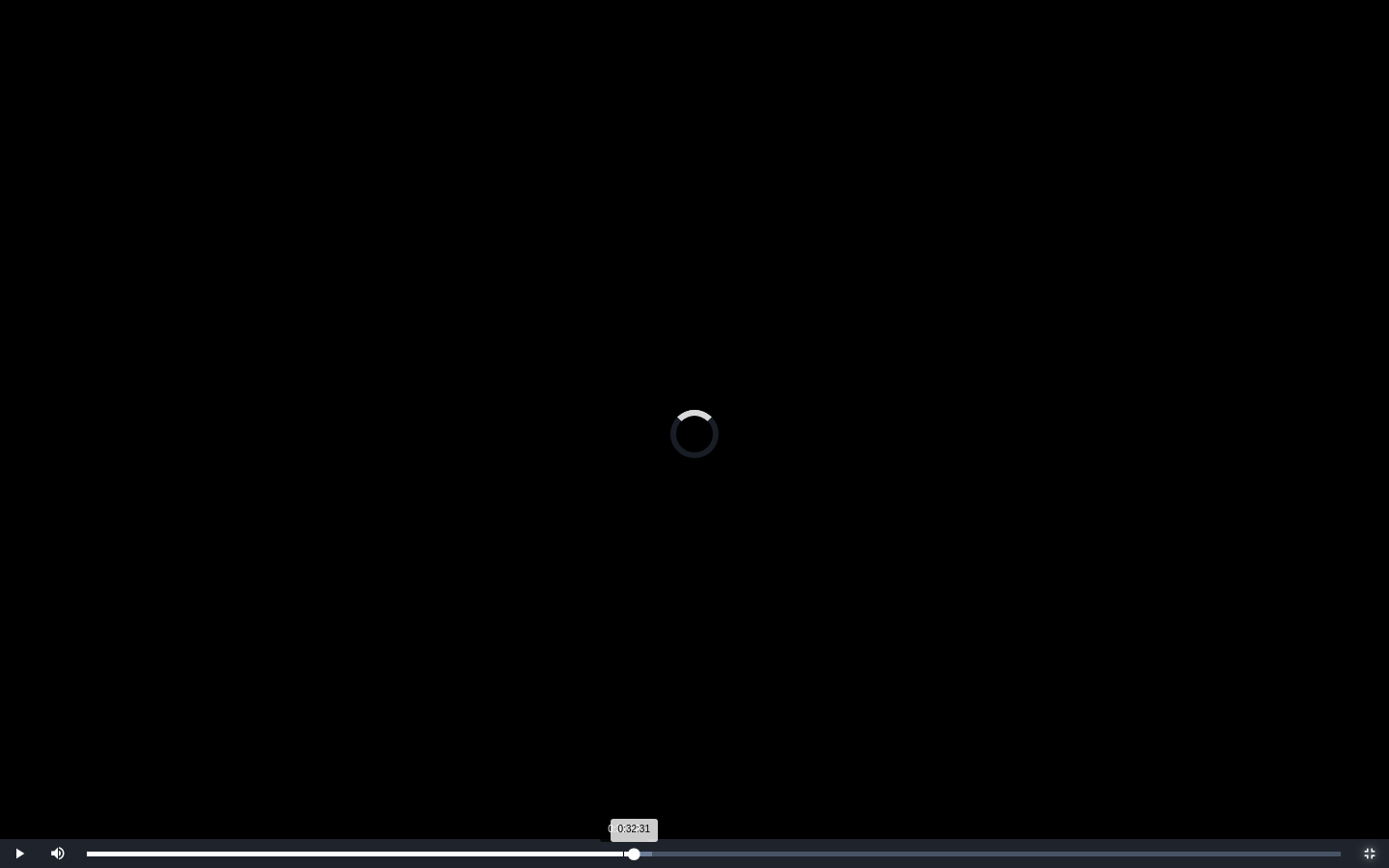 click on "0:31:52" at bounding box center [623, 854] 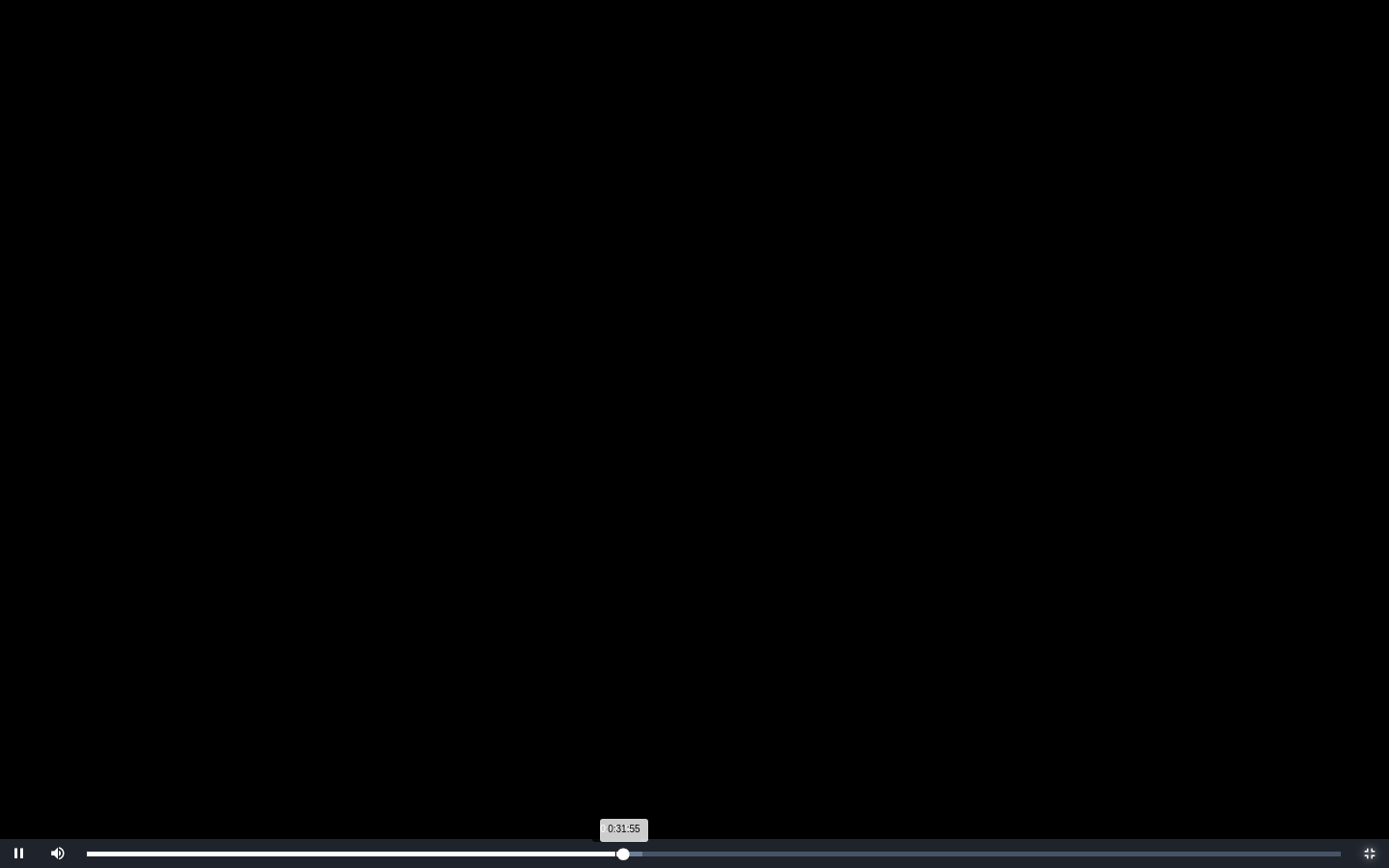 click on "0:31:24" at bounding box center (615, 854) 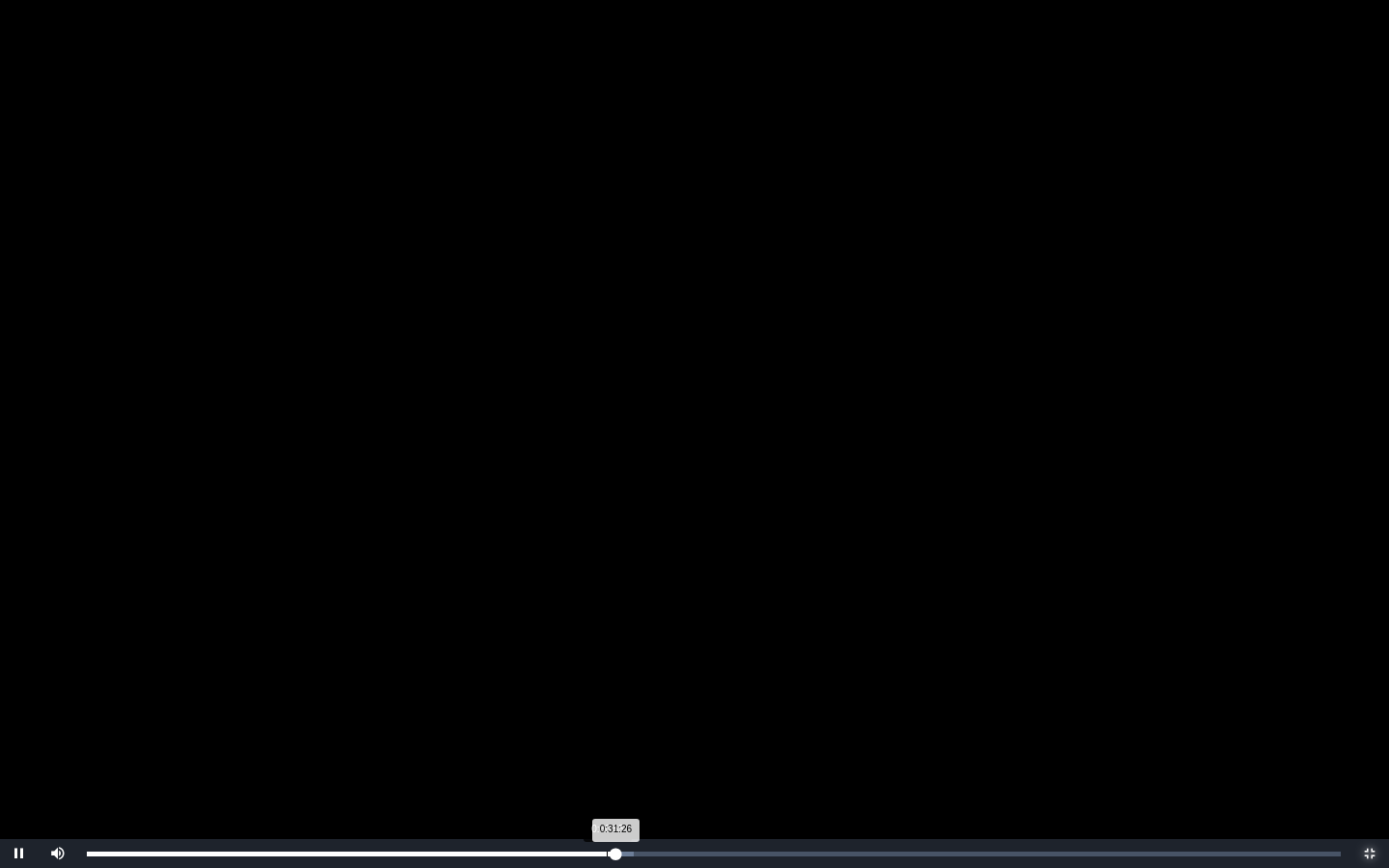 click on "0:30:53" at bounding box center [607, 854] 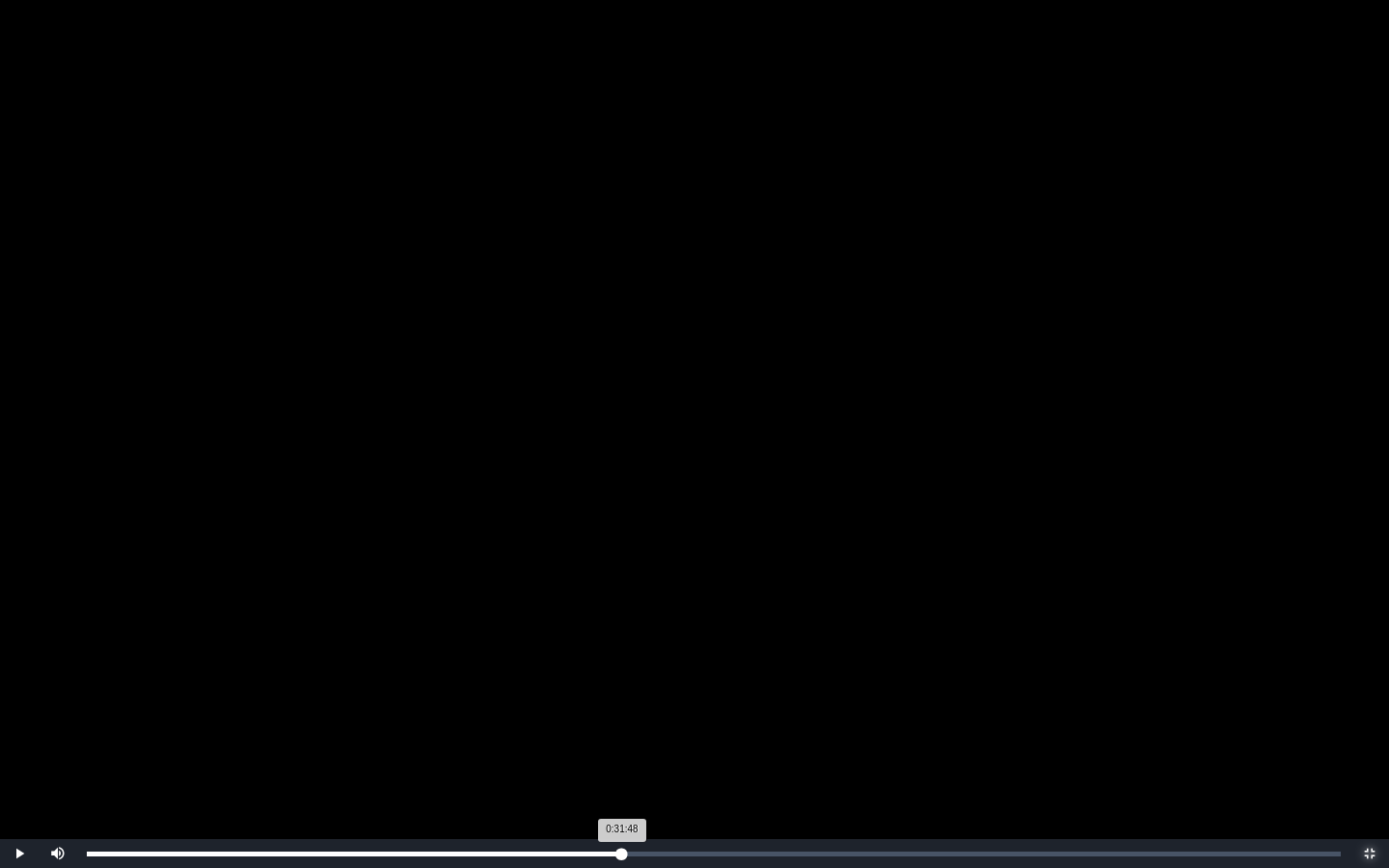 click on "Loaded : 0% 0:31:48 0:31:48 Progress : 0%" at bounding box center (714, 854) 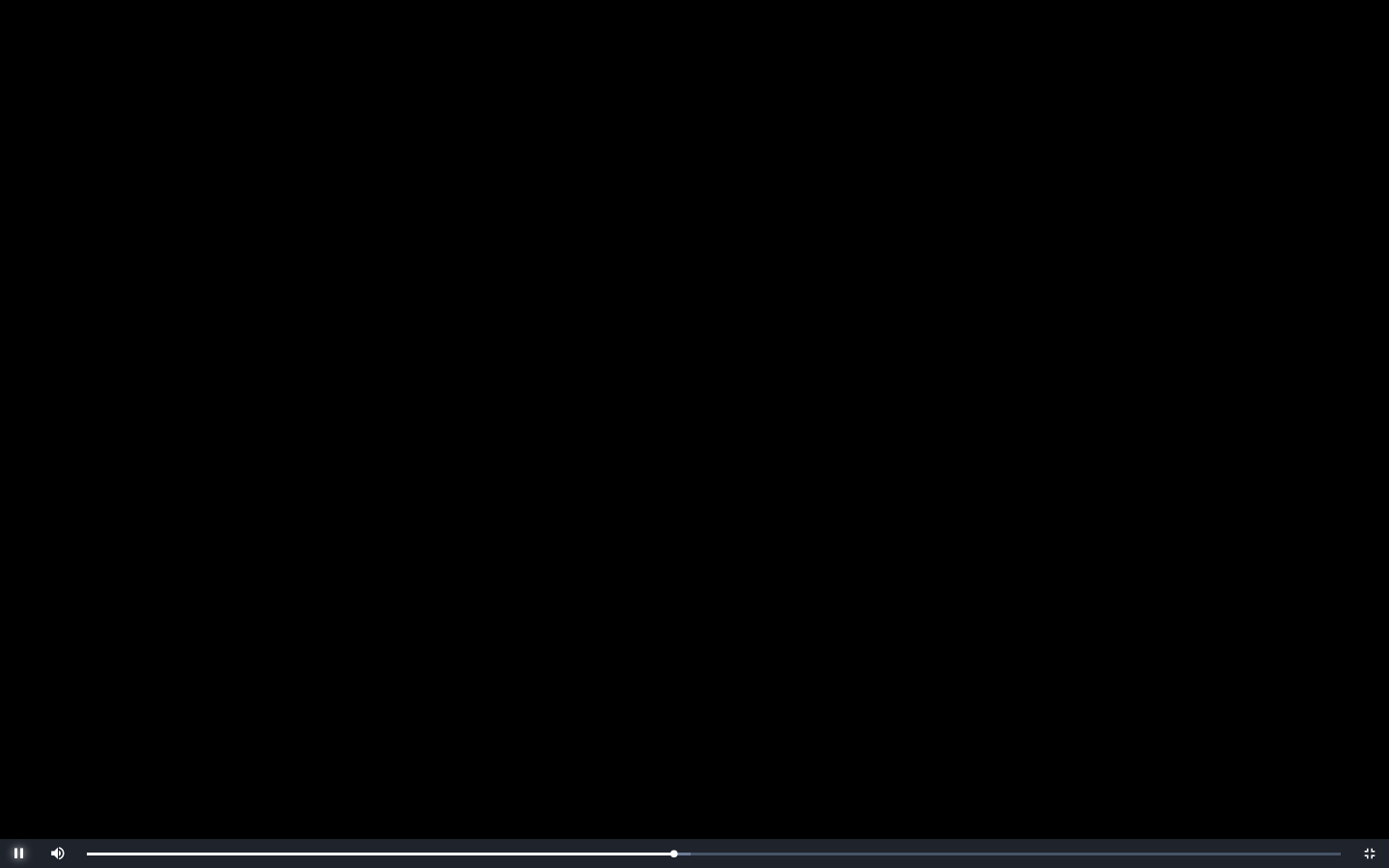 click at bounding box center [19, 854] 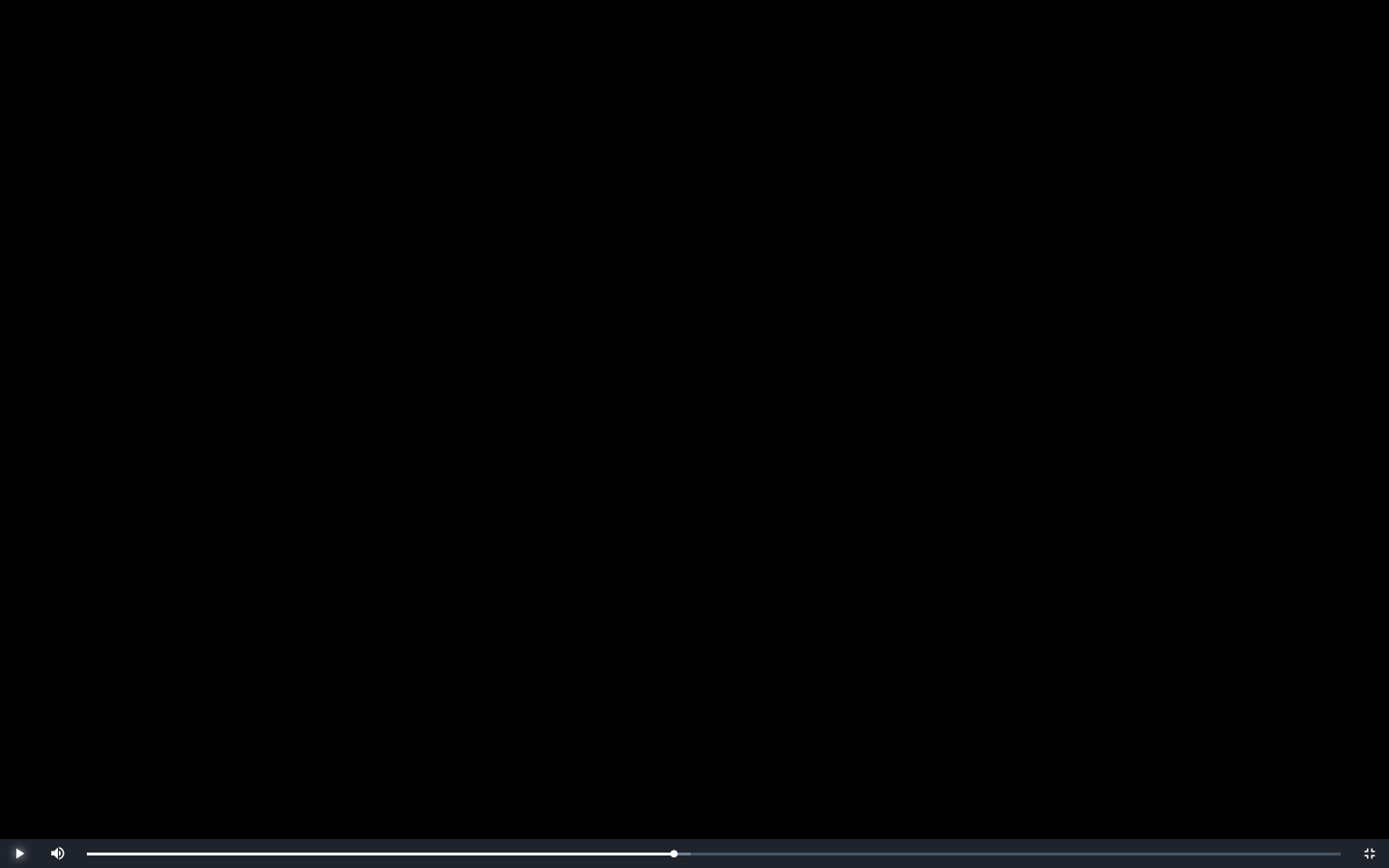 type 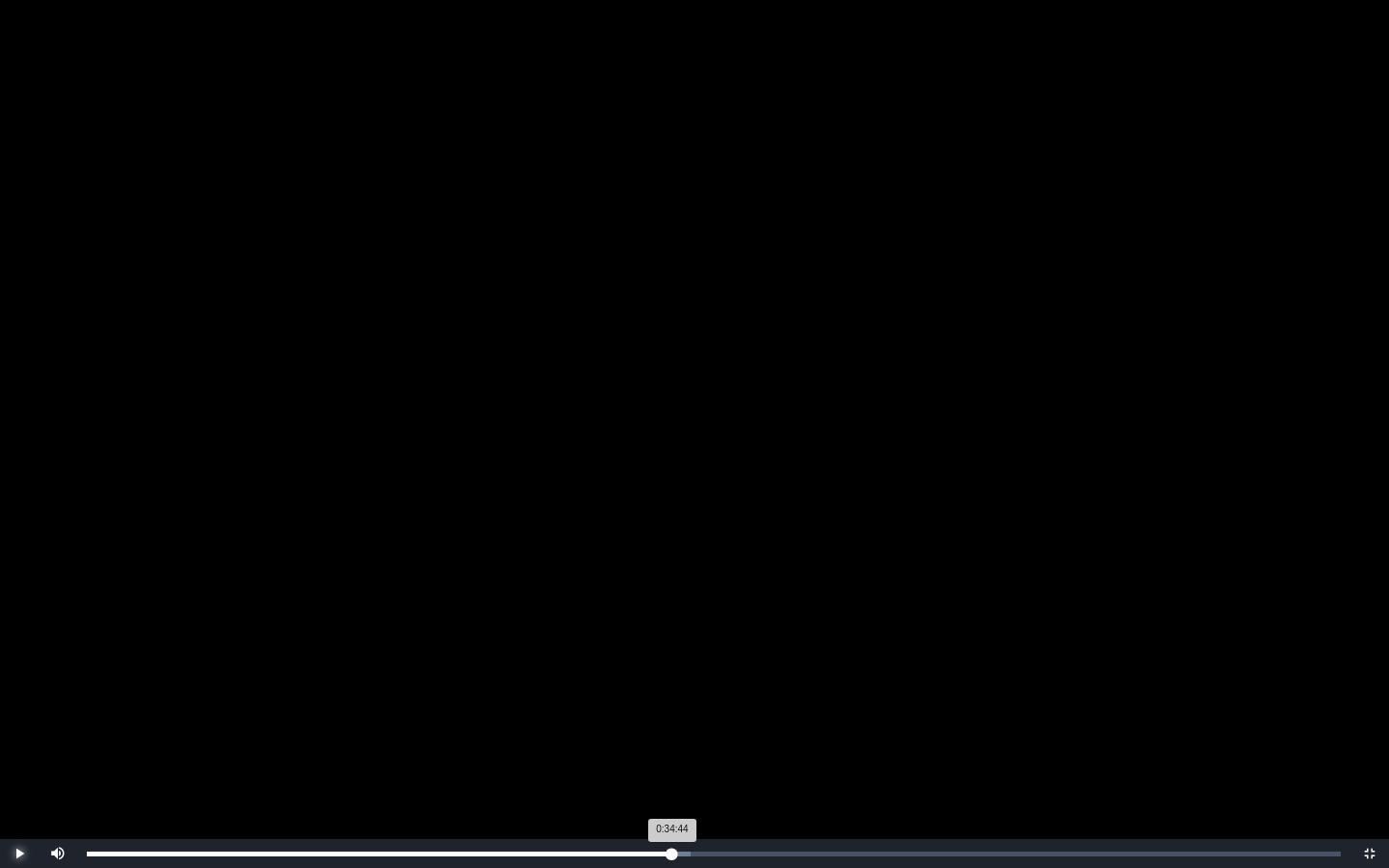 click on "0:34:44 Progress : 0%" at bounding box center (379, 854) 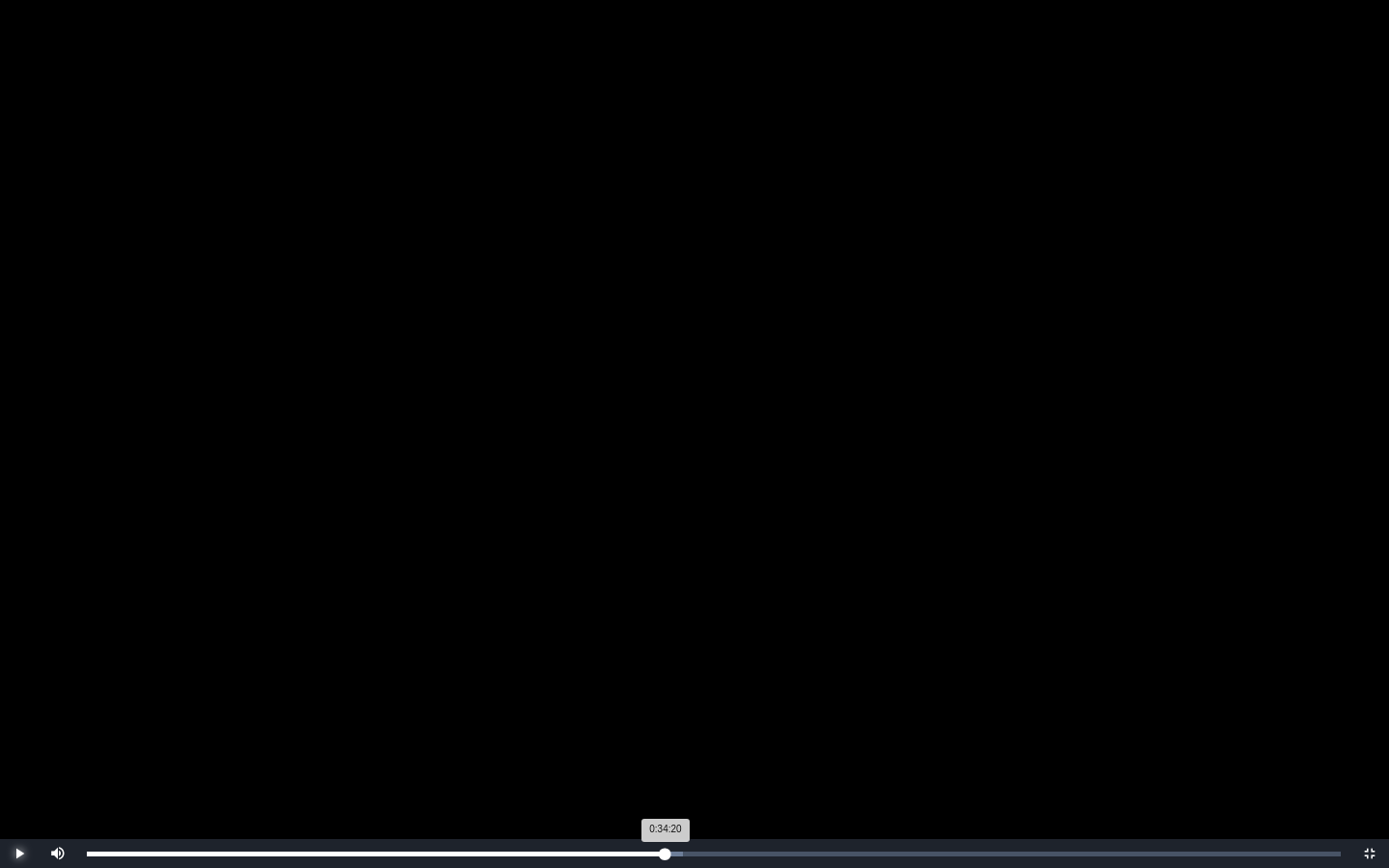 click on "0:34:20 Progress : 0%" at bounding box center (376, 854) 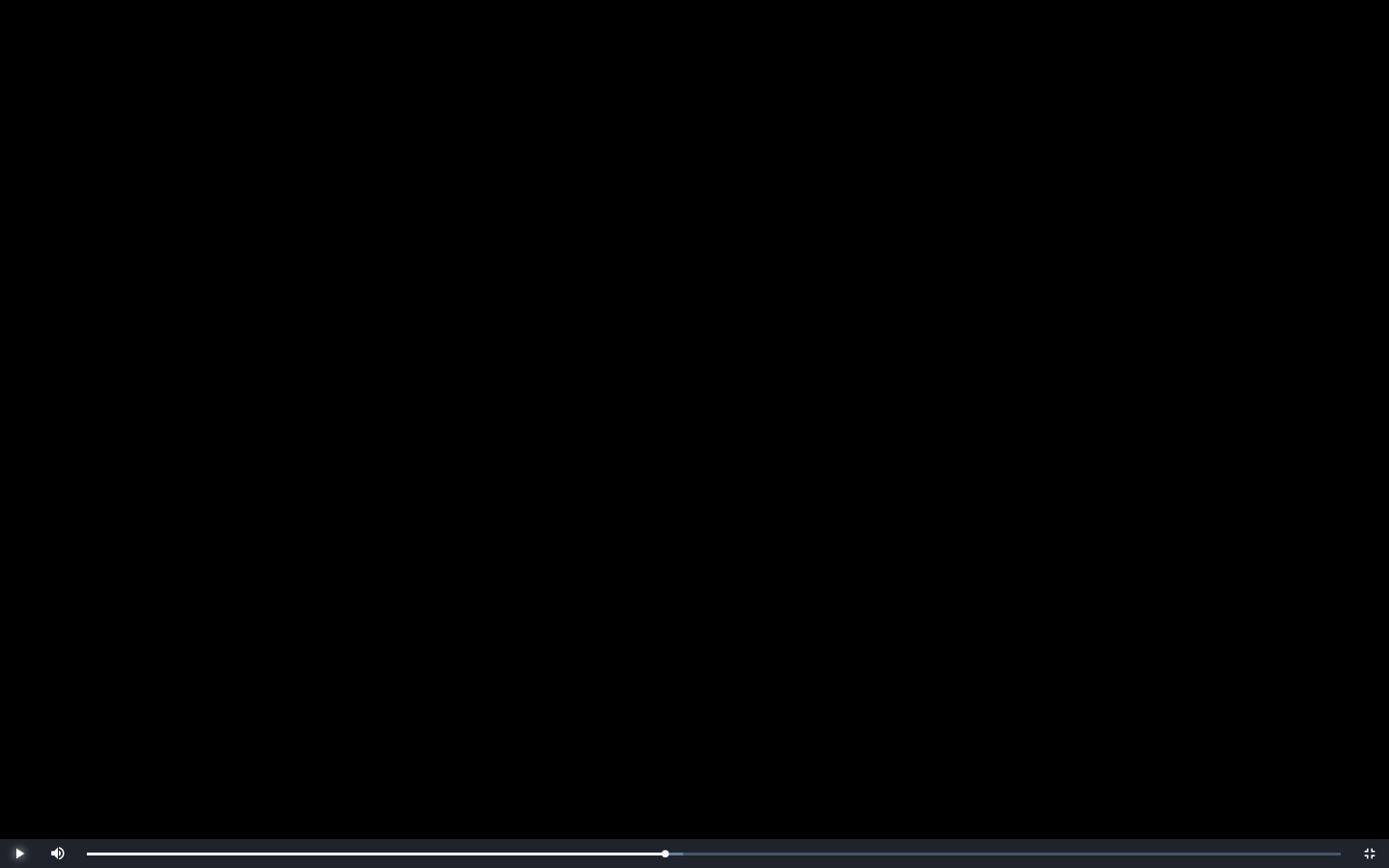 click at bounding box center [19, 854] 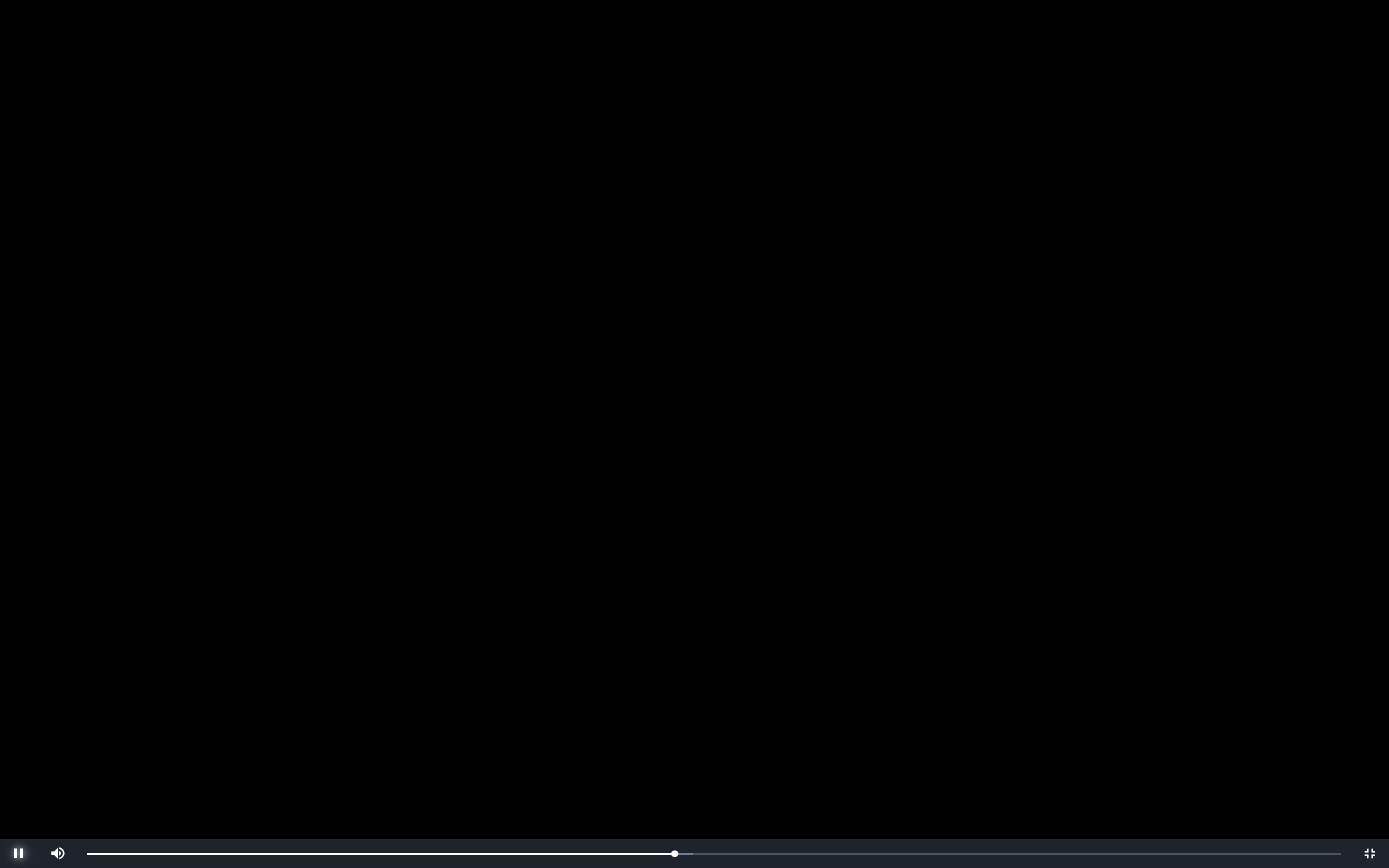 click at bounding box center (19, 854) 